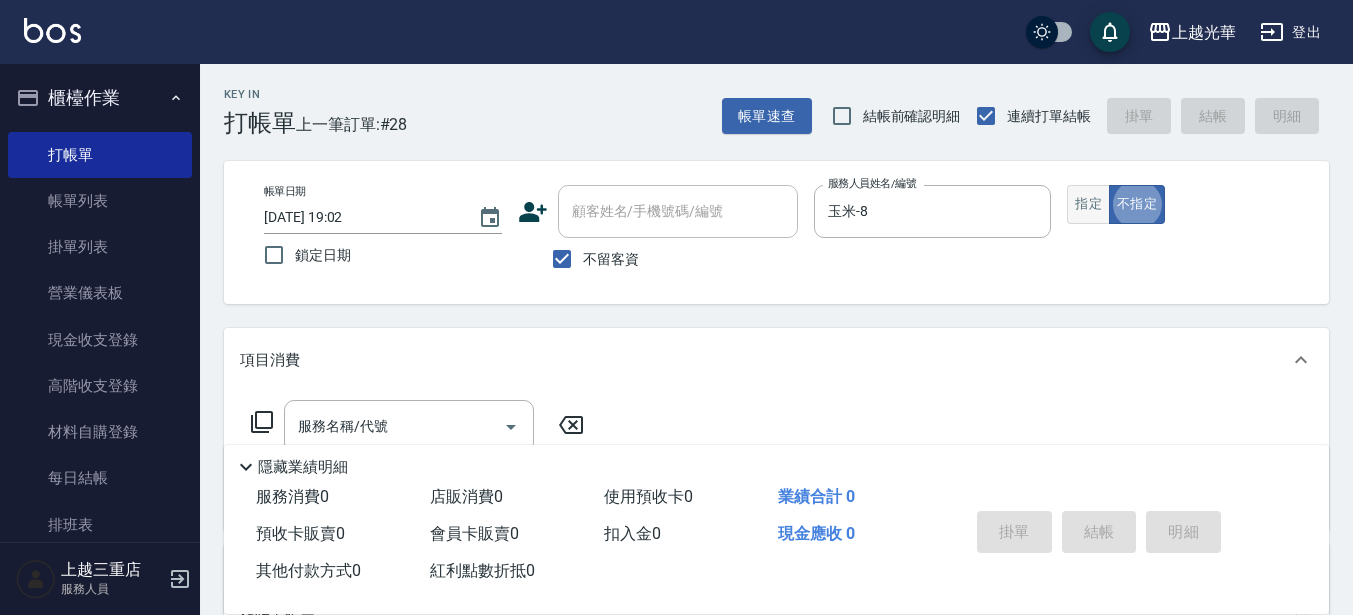 scroll, scrollTop: 0, scrollLeft: 0, axis: both 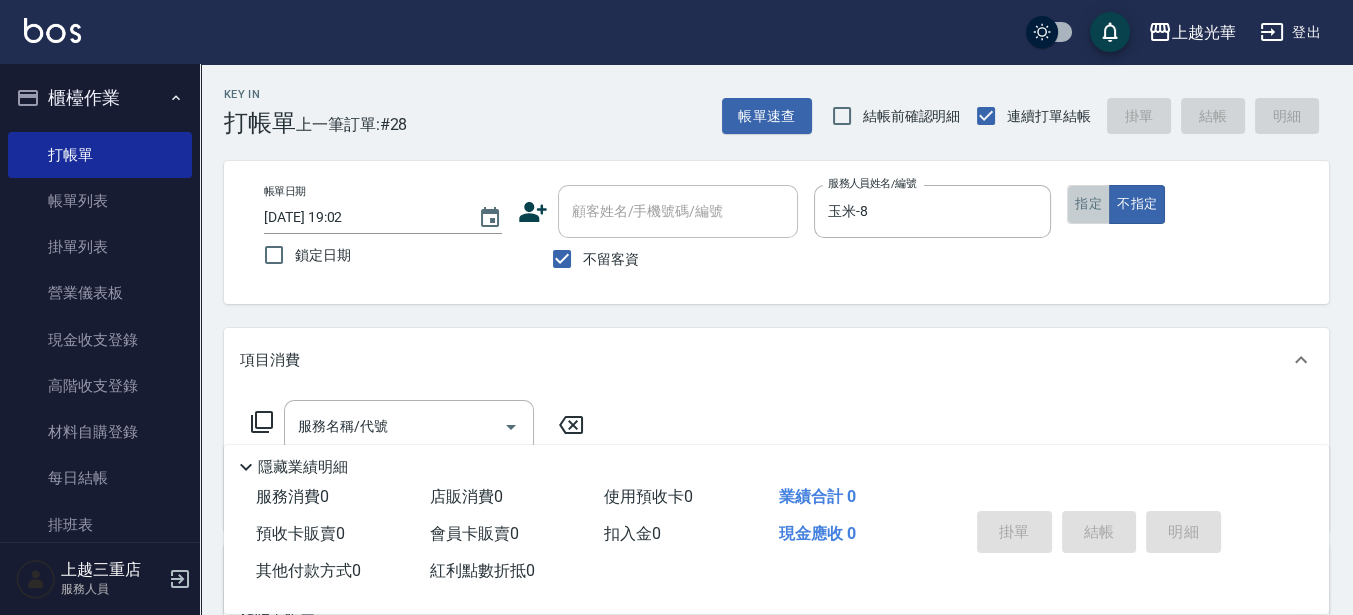 click on "指定" at bounding box center [1088, 204] 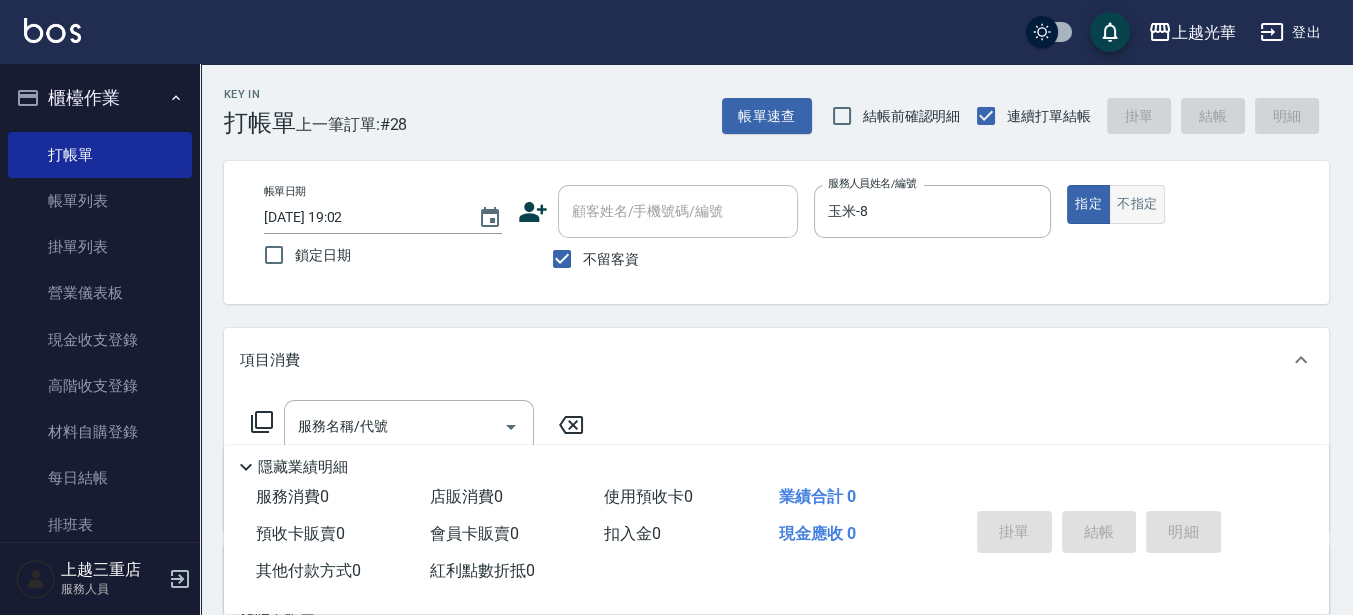 click on "不指定" at bounding box center (1137, 204) 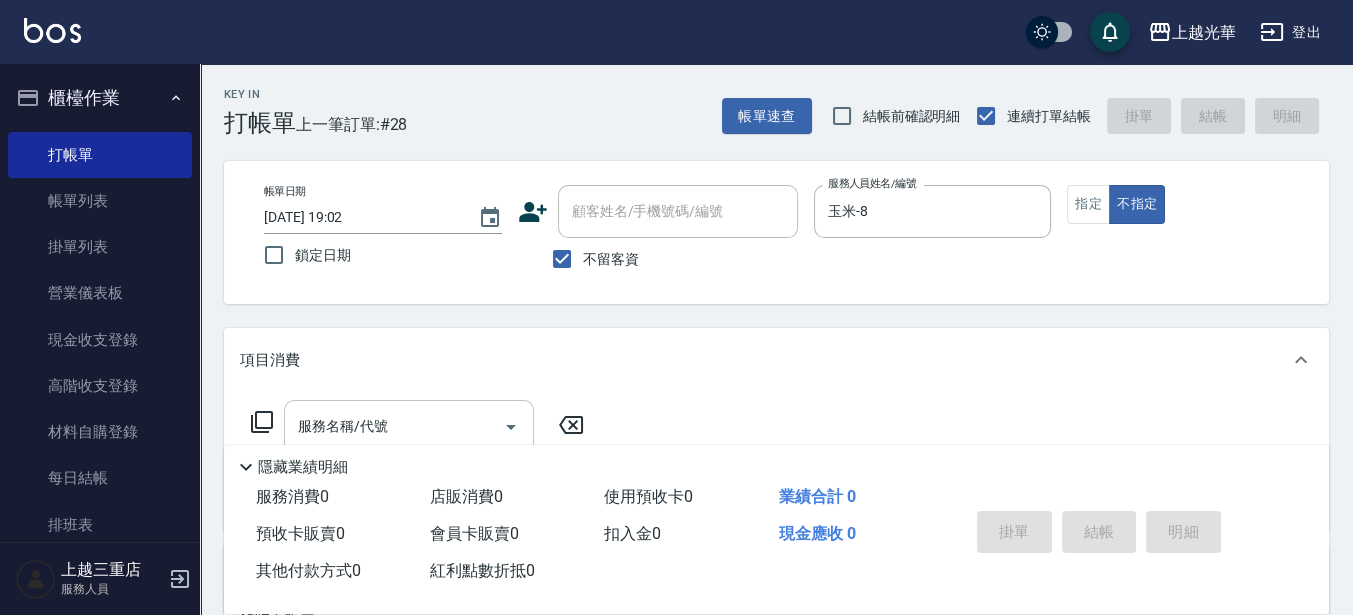 click on "服務名稱/代號" at bounding box center [394, 426] 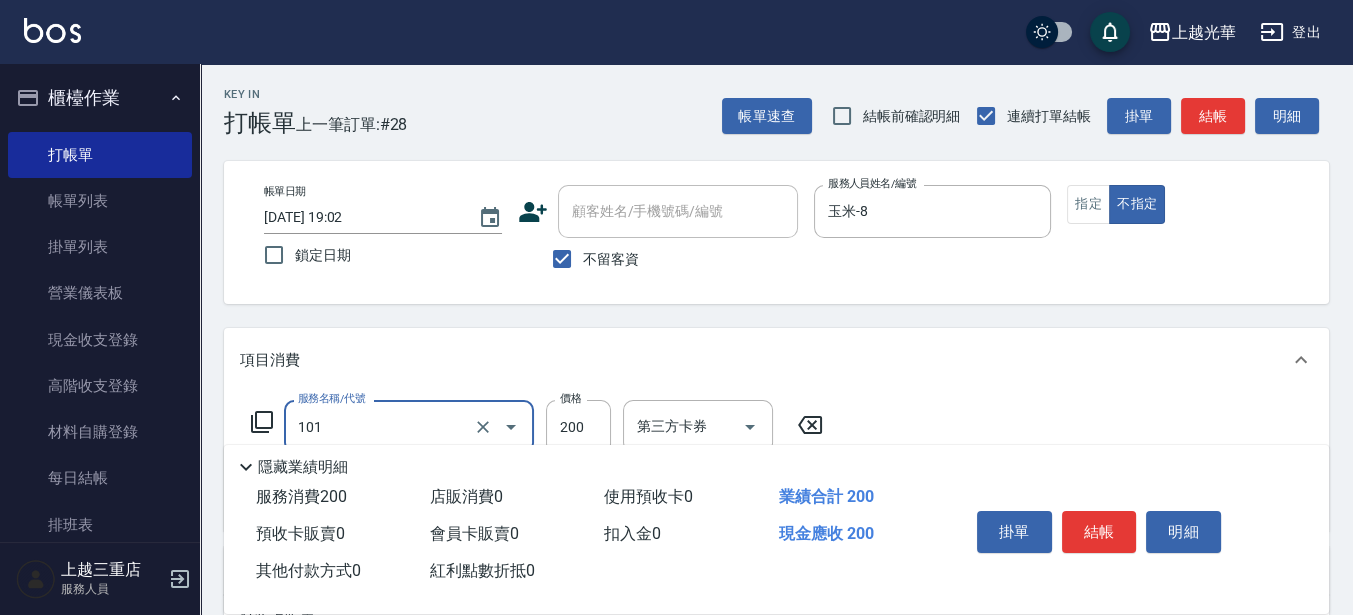 type on "不指定洗髮(101)" 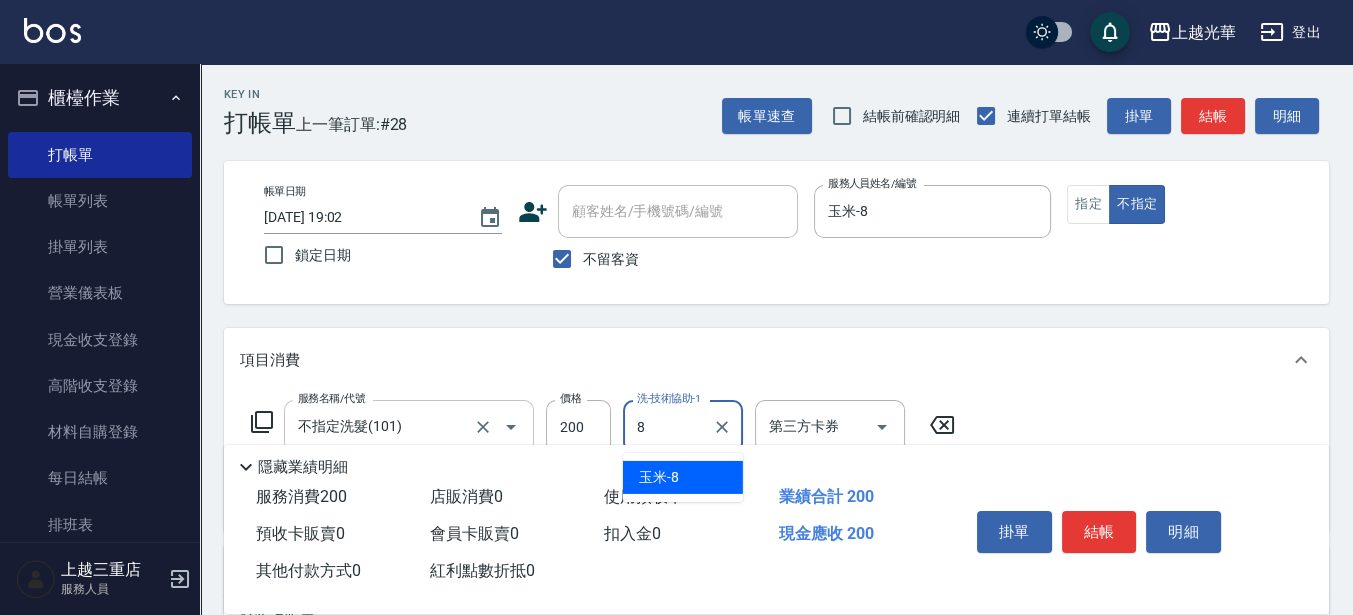 type on "玉米-8" 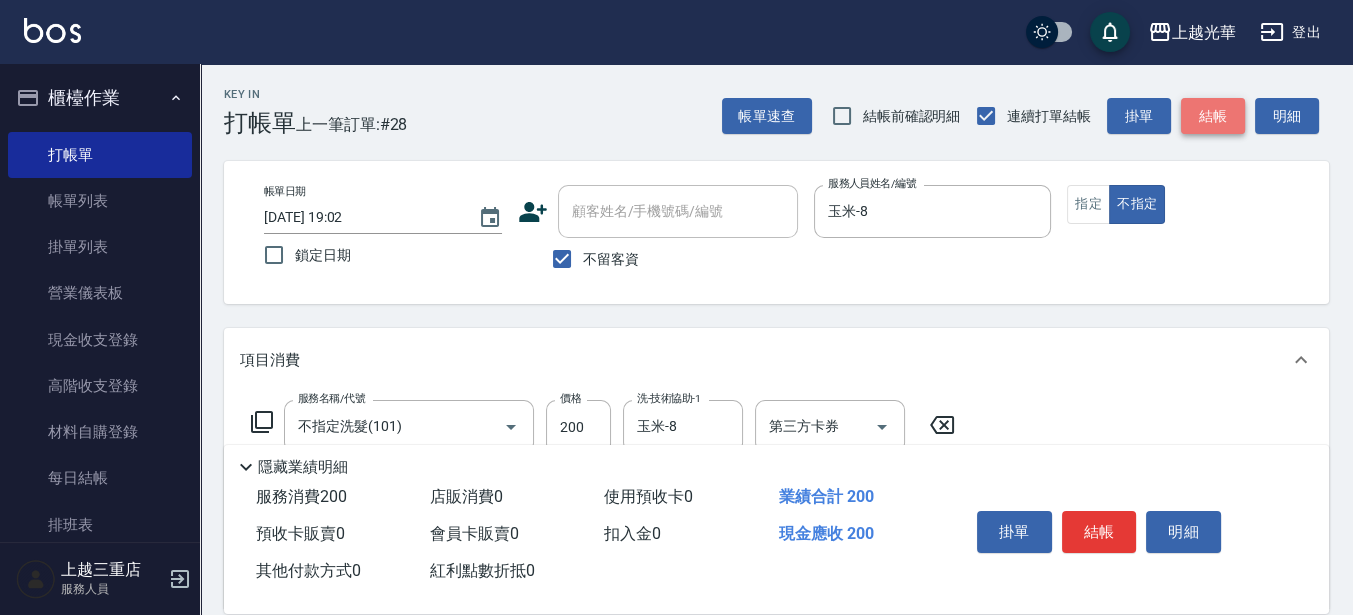 click on "結帳" at bounding box center (1213, 116) 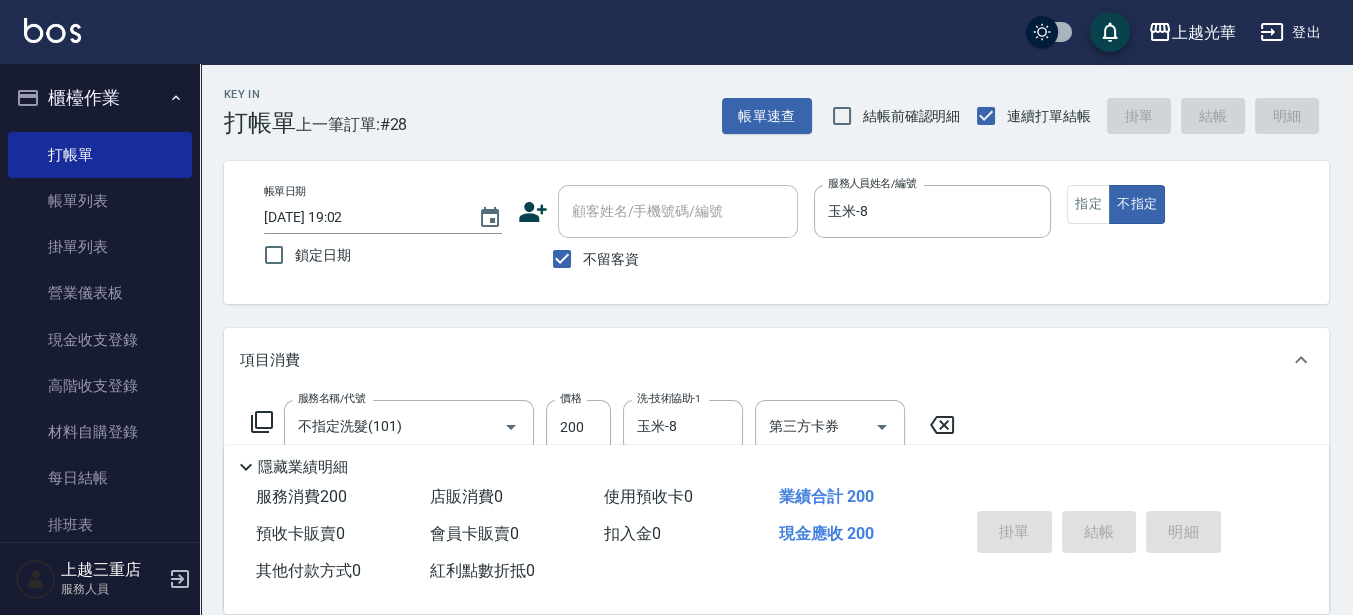 type on "[DATE] 20:01" 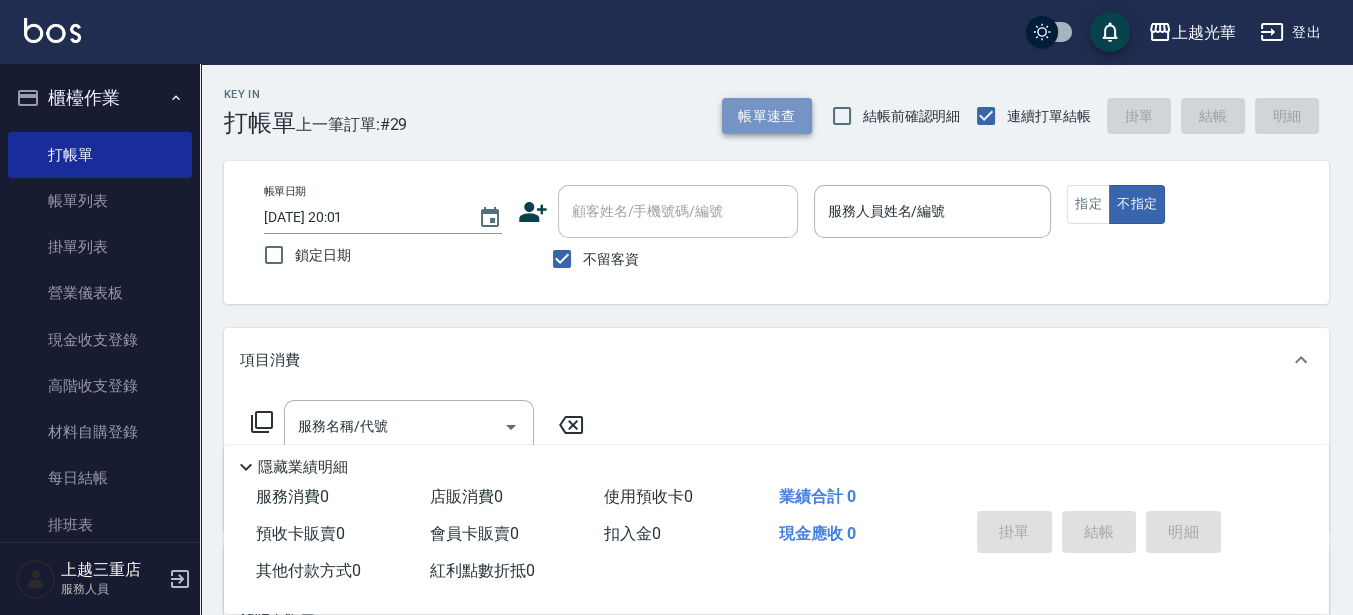 click on "帳單速查" at bounding box center [767, 116] 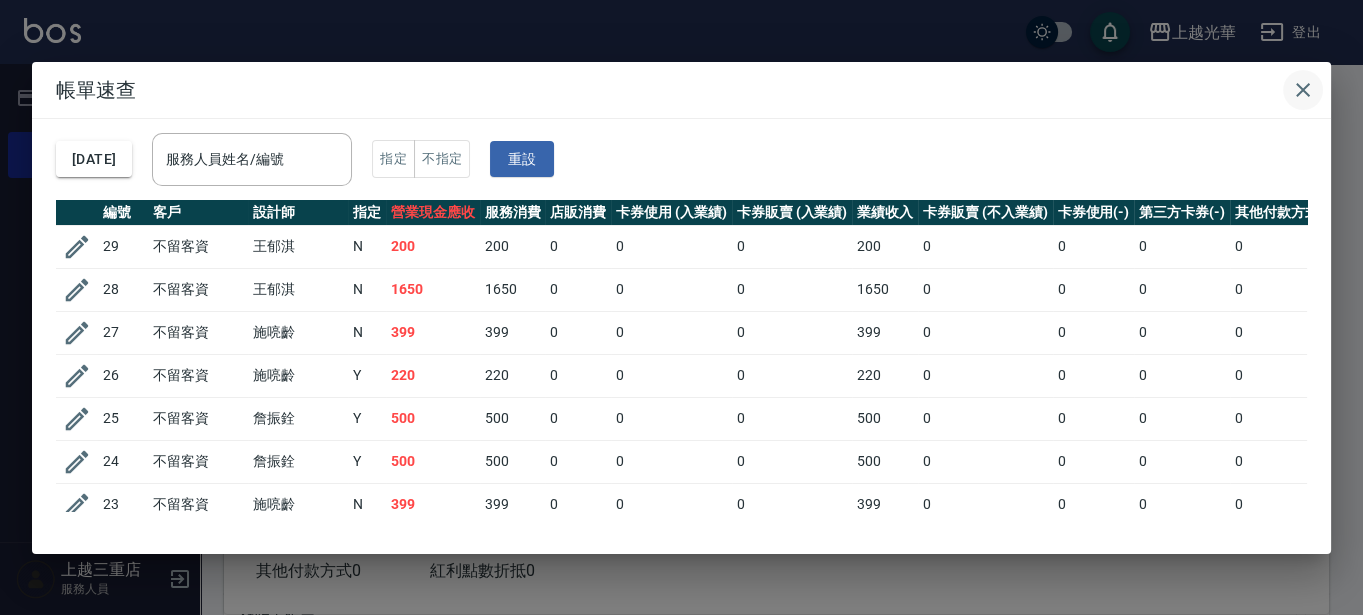 click 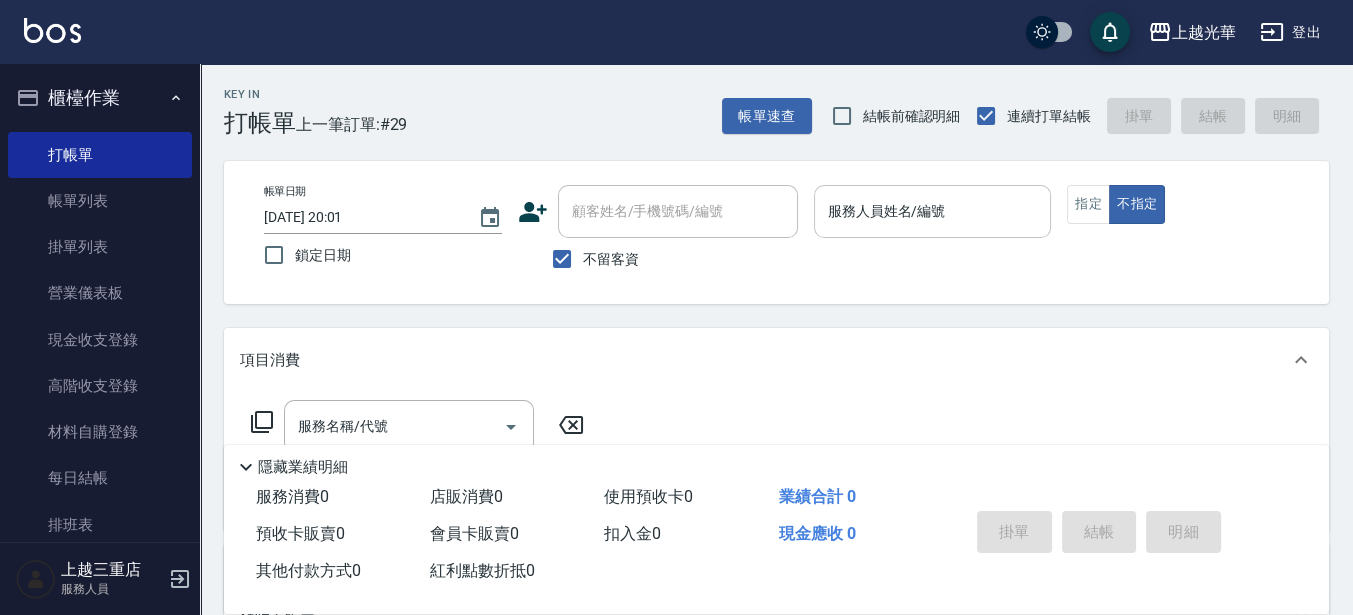 click on "服務人員姓名/編號" at bounding box center (933, 211) 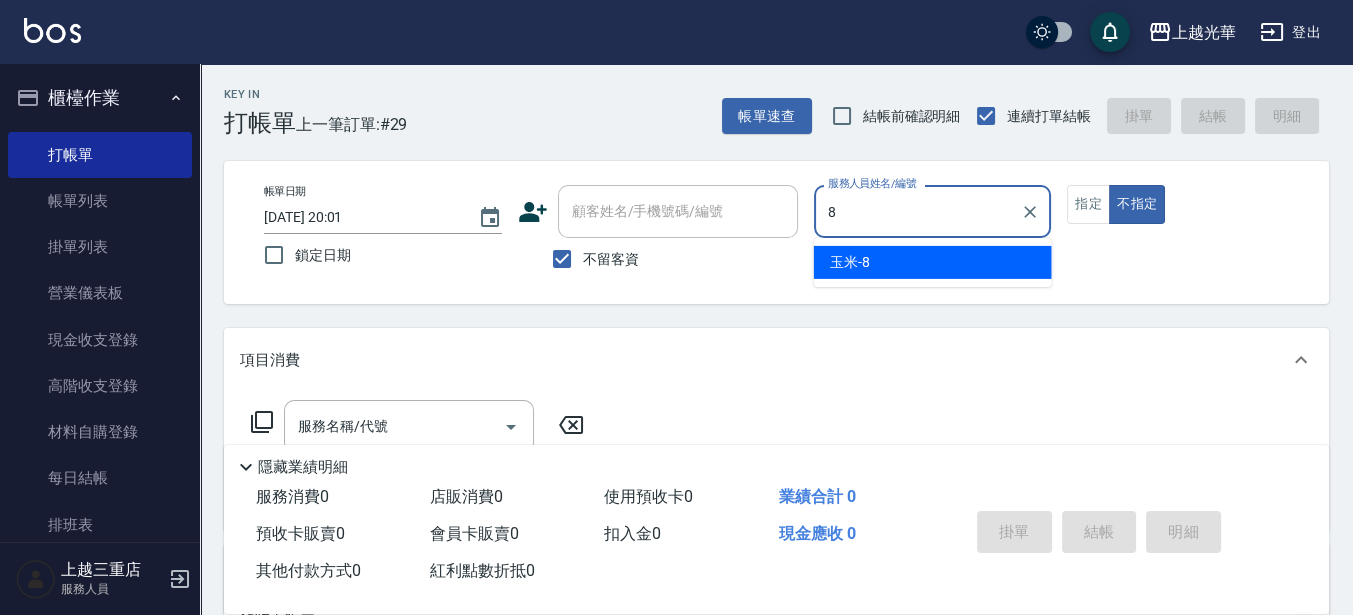 type on "玉米-8" 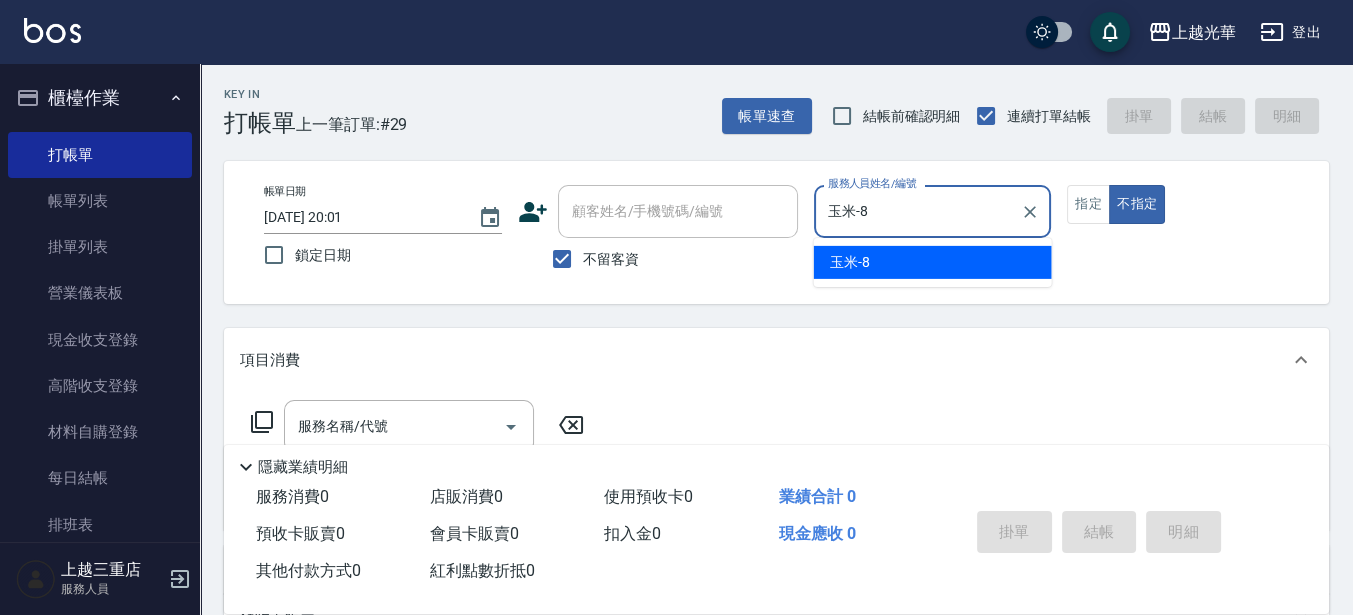 type on "false" 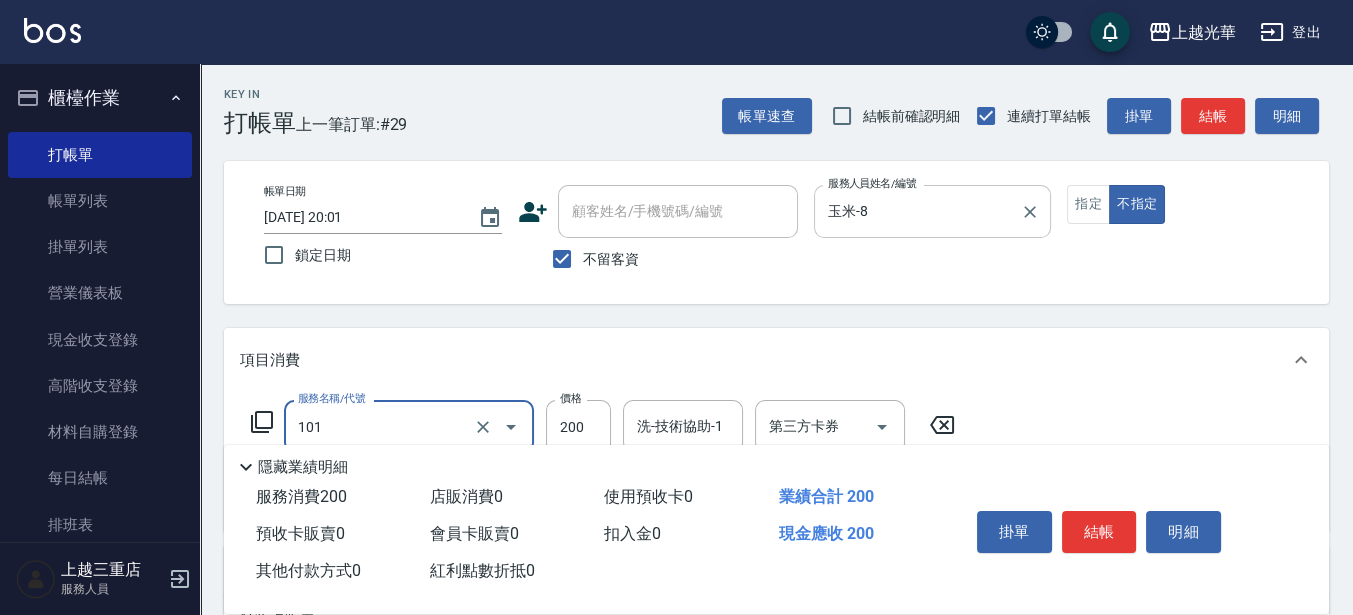 type on "不指定洗髮(101)" 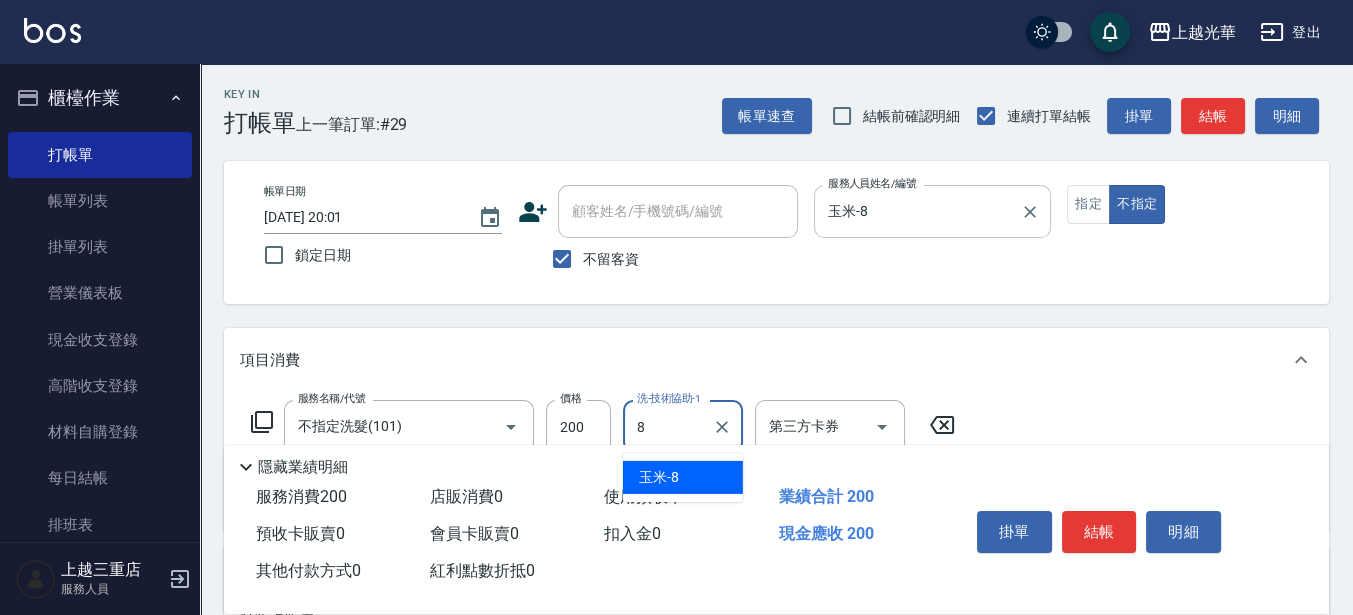 type on "玉米-8" 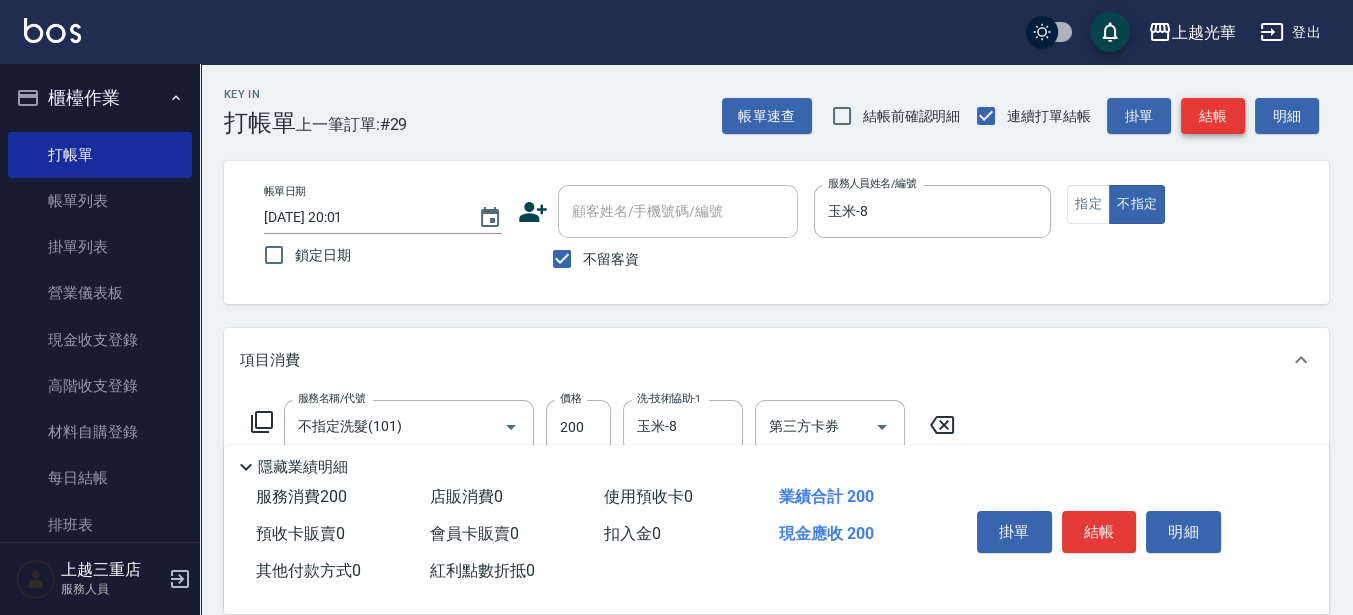 click on "結帳" at bounding box center [1213, 116] 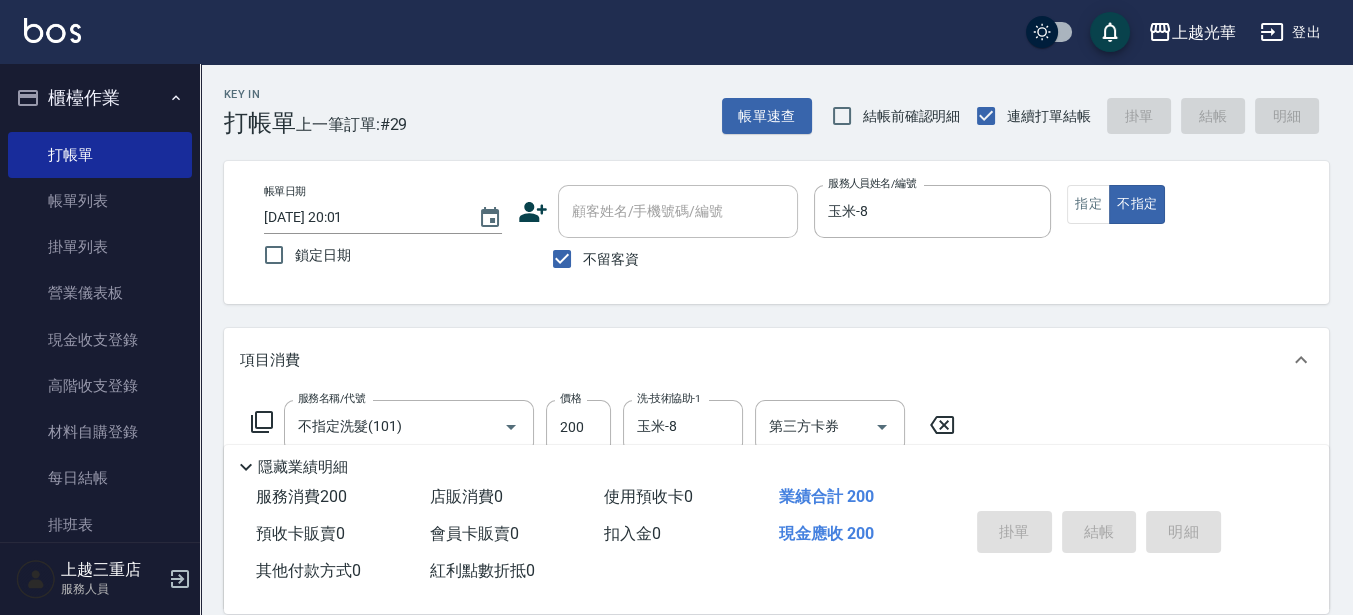 type on "[DATE] 20:02" 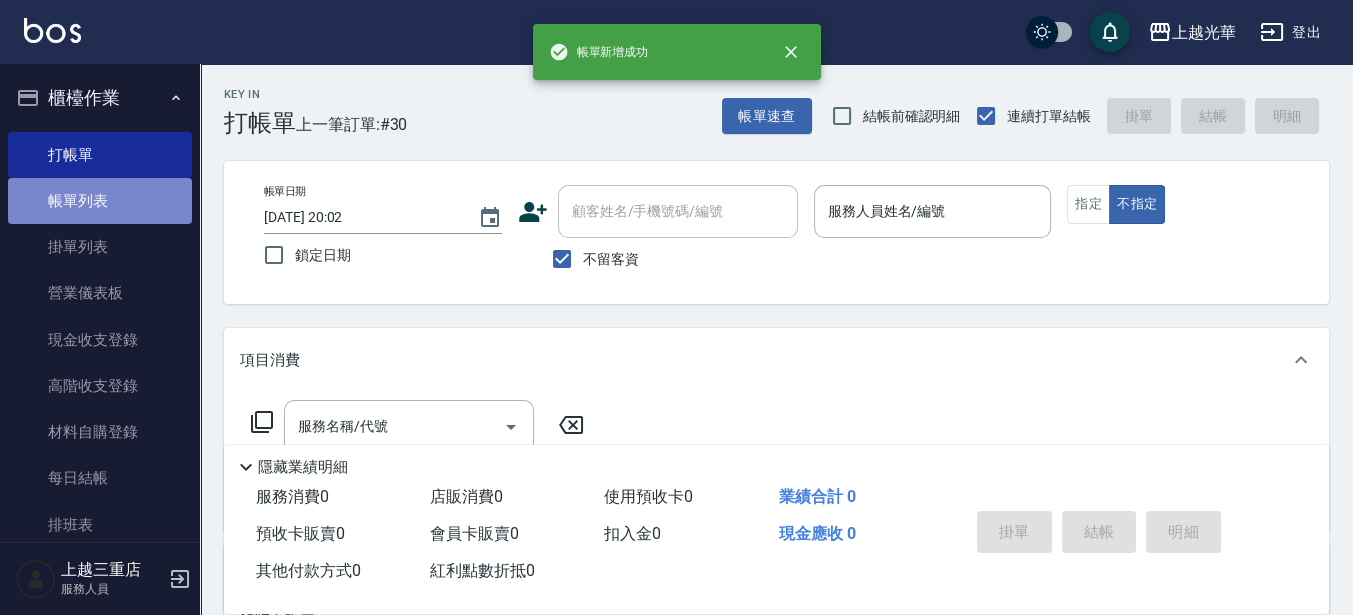 click on "帳單列表" at bounding box center [100, 201] 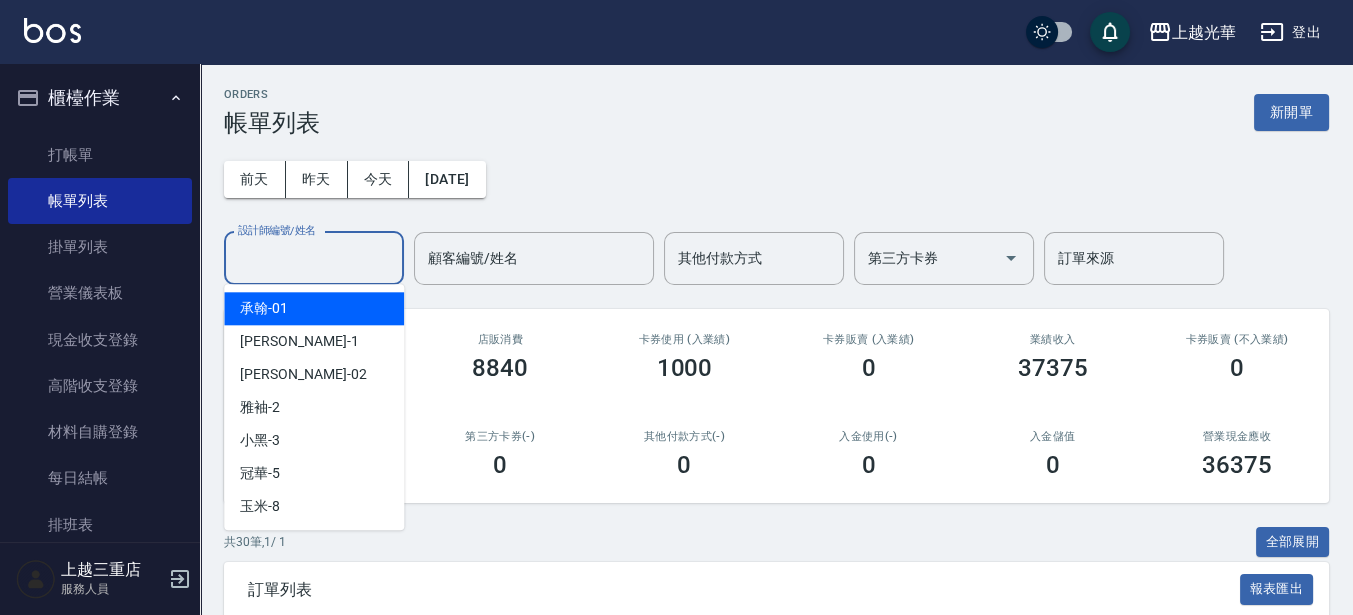 click on "設計師編號/姓名 設計師編號/姓名" at bounding box center [314, 258] 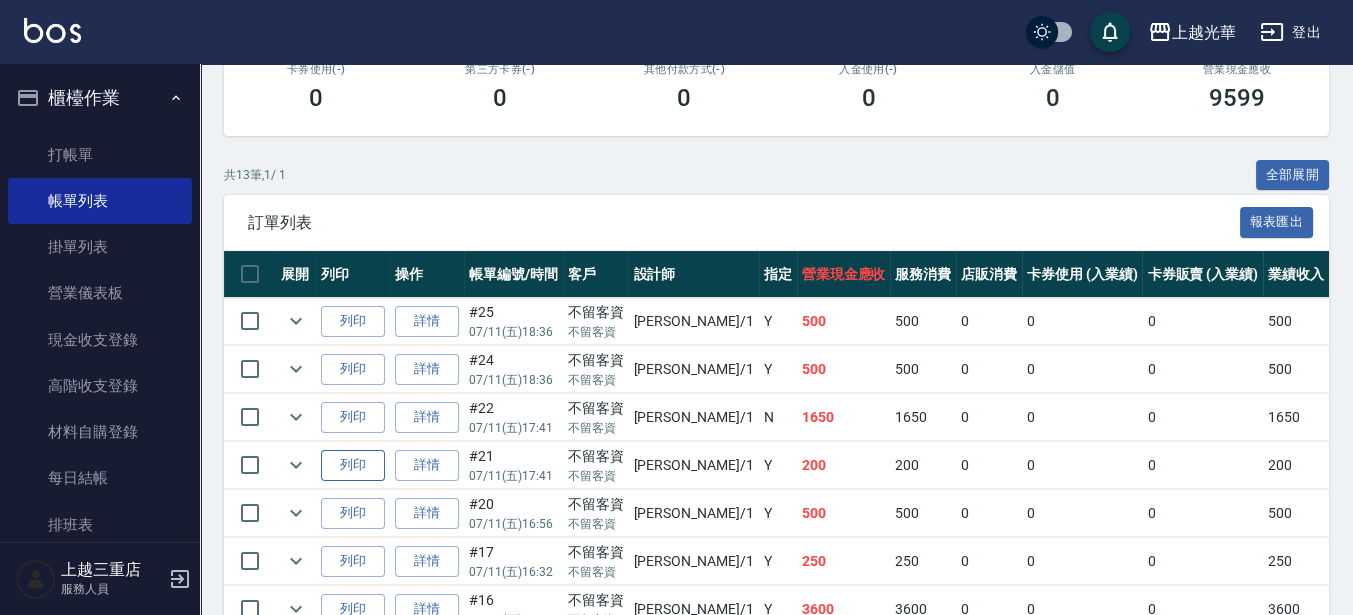 scroll, scrollTop: 500, scrollLeft: 0, axis: vertical 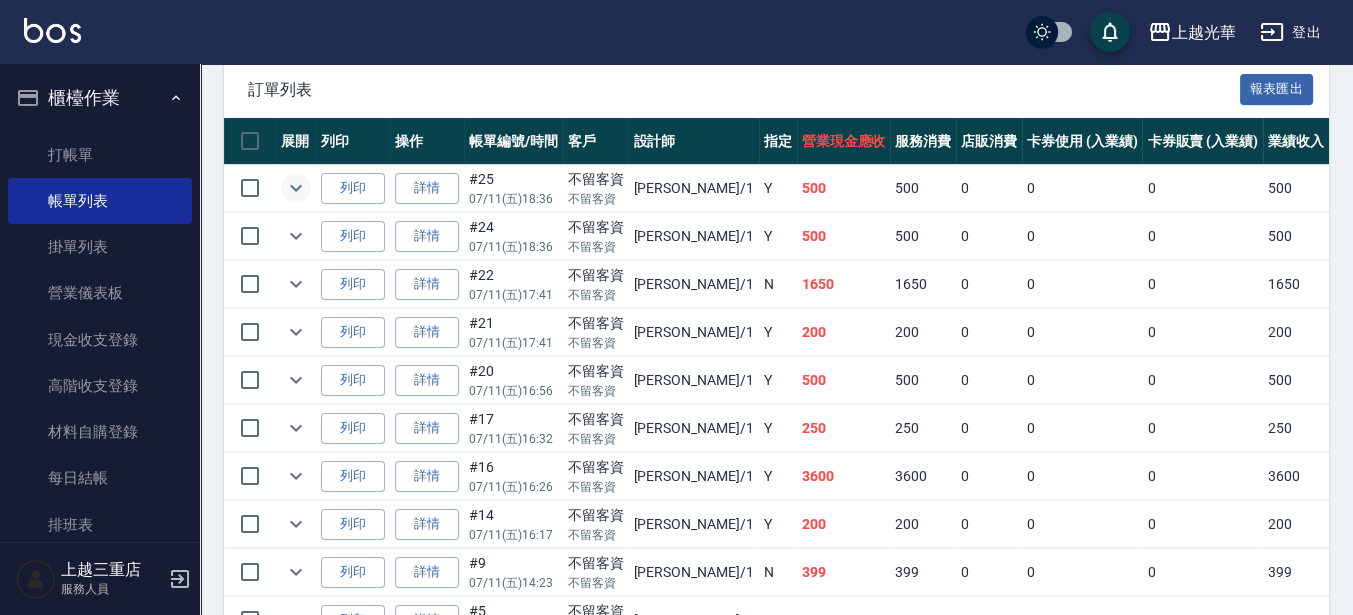 type on "小[PERSON_NAME]-1" 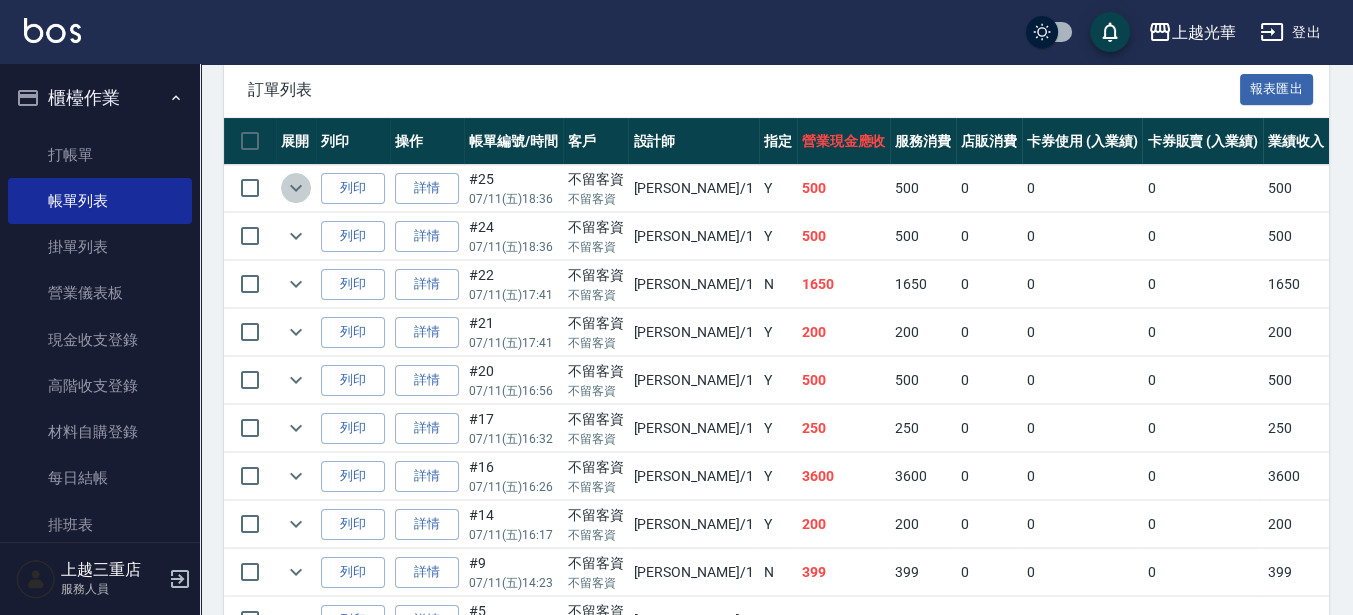 click 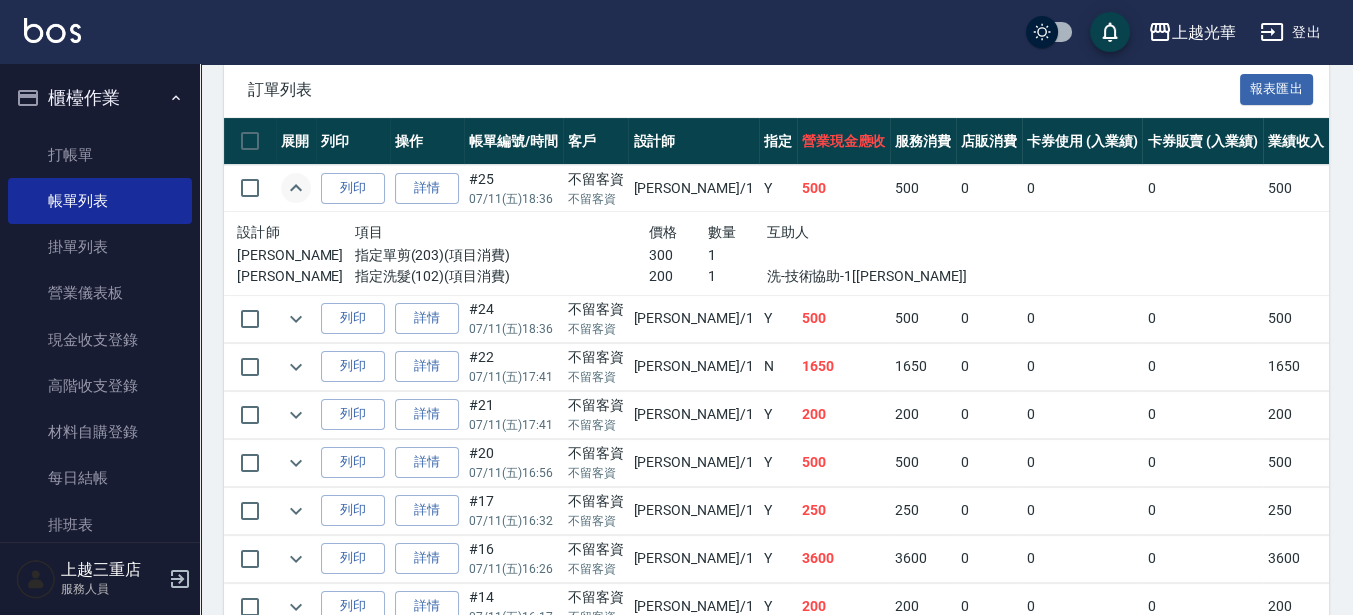 click 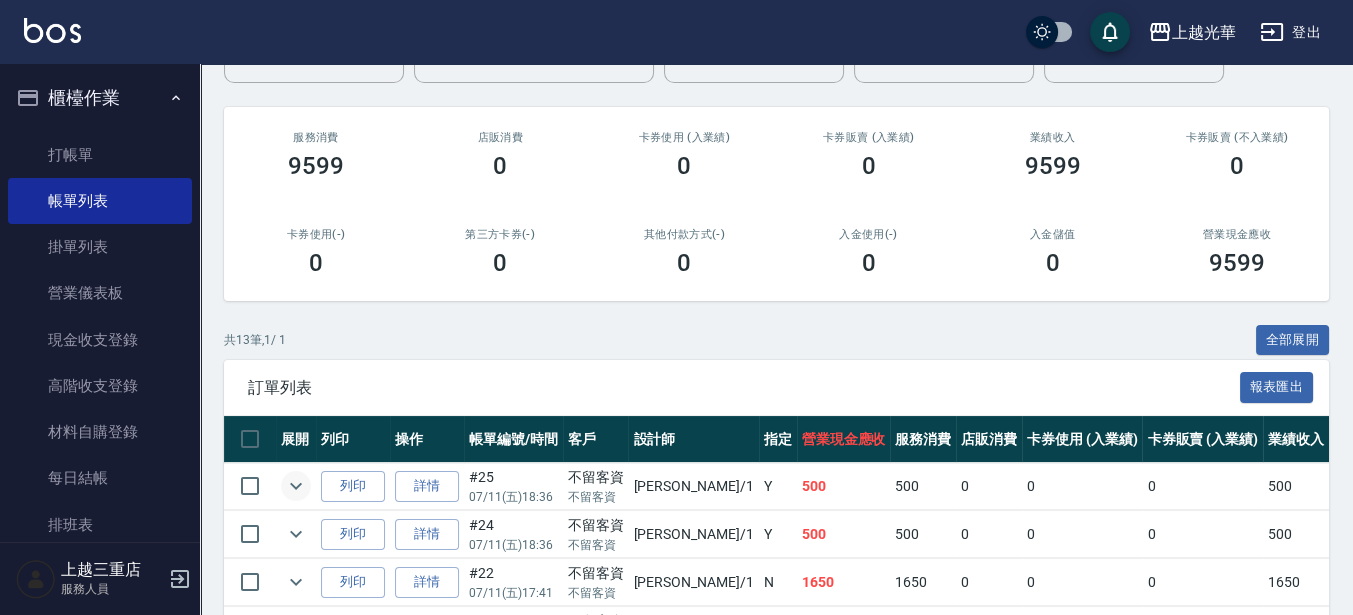 scroll, scrollTop: 0, scrollLeft: 0, axis: both 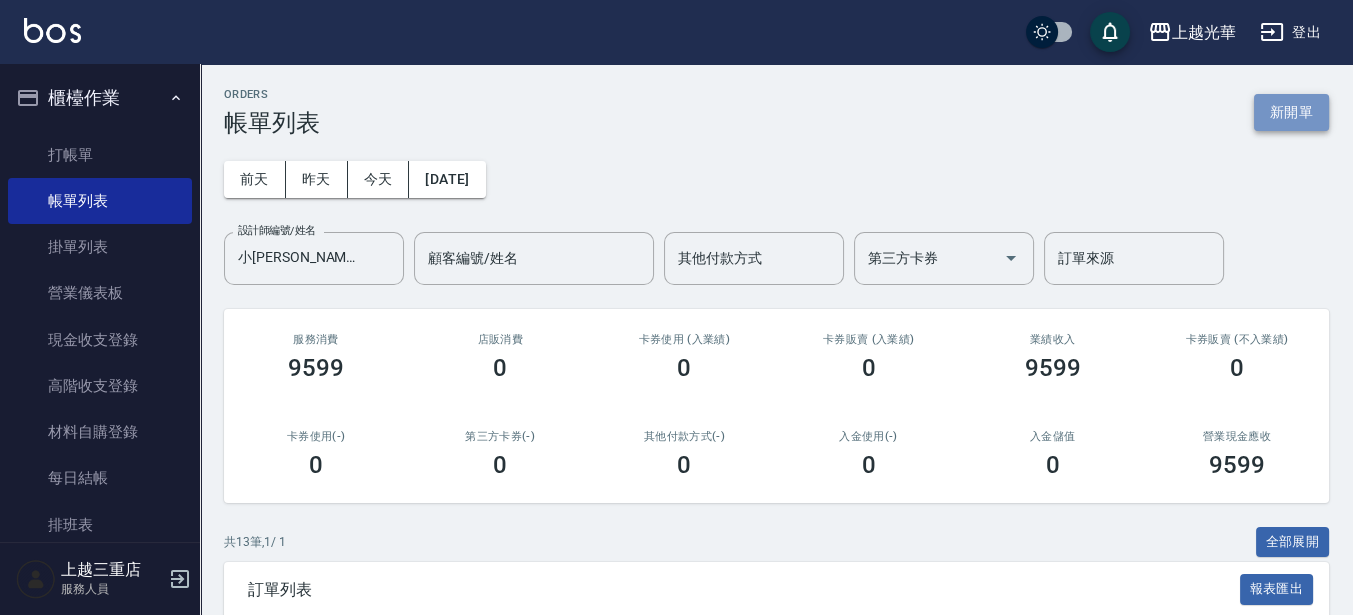 click on "新開單" at bounding box center [1291, 112] 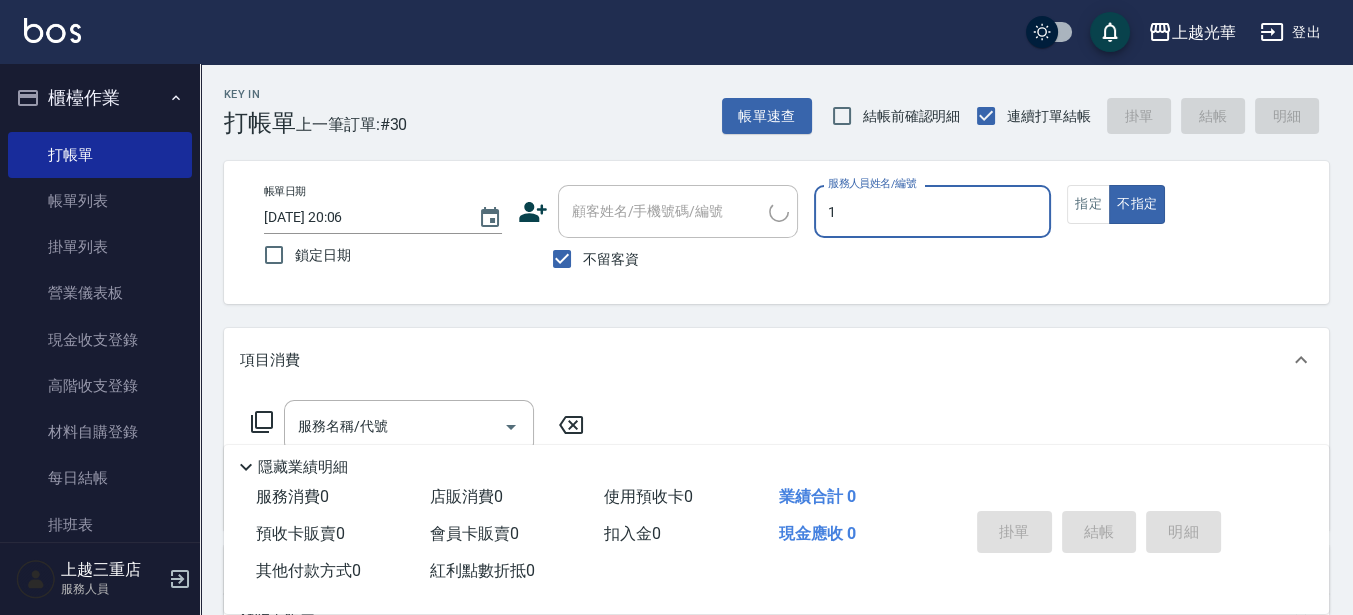 type on "1" 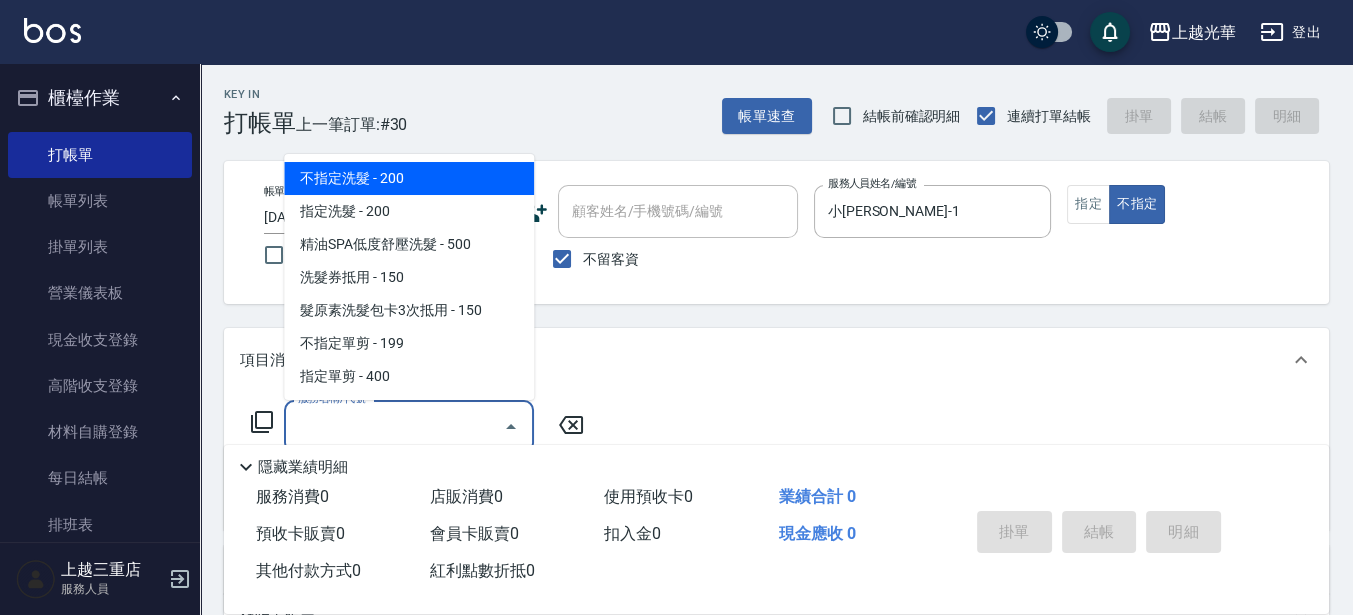click on "服務名稱/代號 服務名稱/代號" at bounding box center (409, 426) 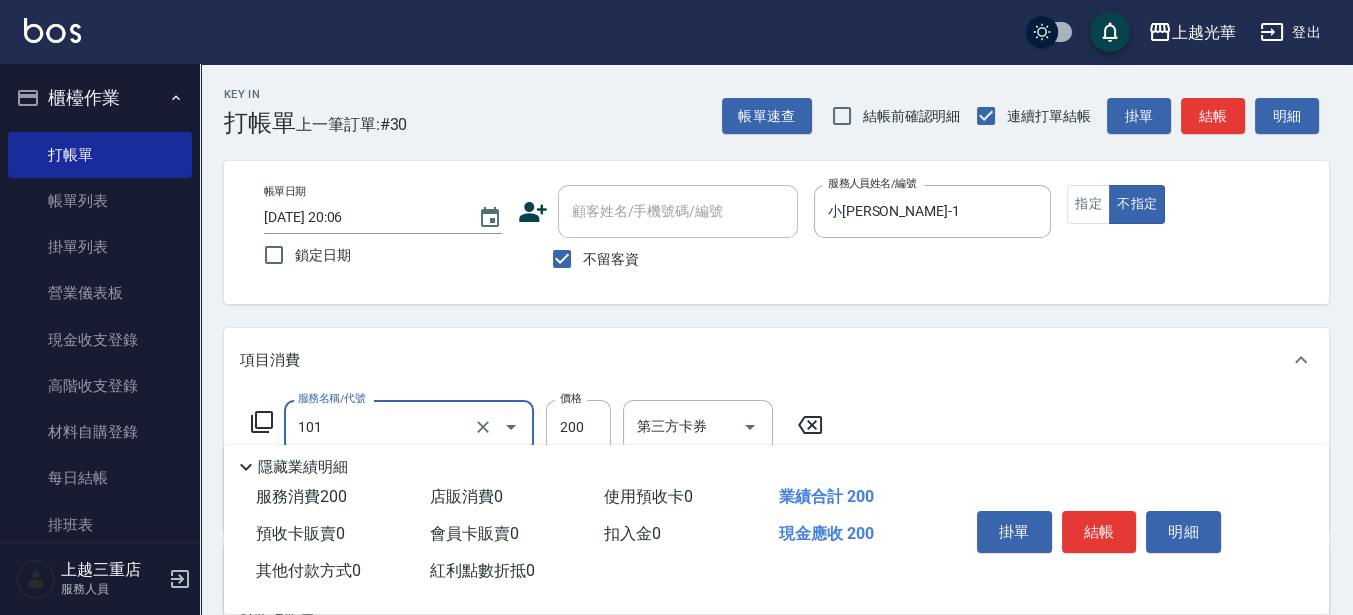 type on "不指定洗髮(101)" 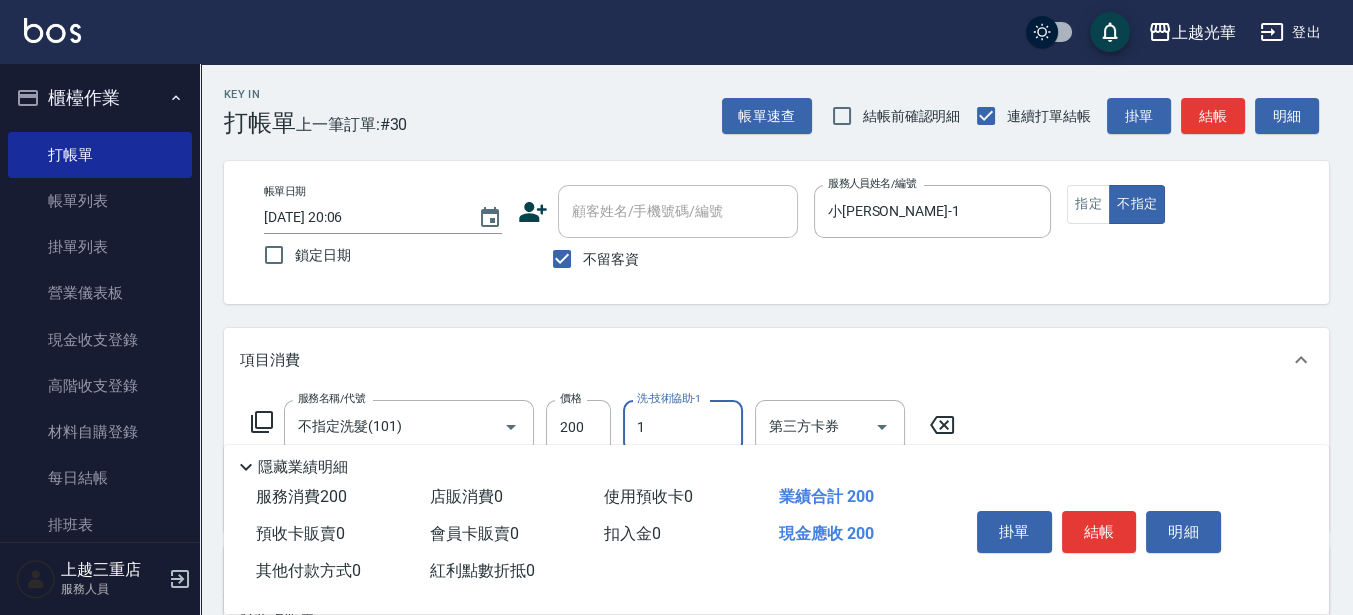 type on "小[PERSON_NAME]-1" 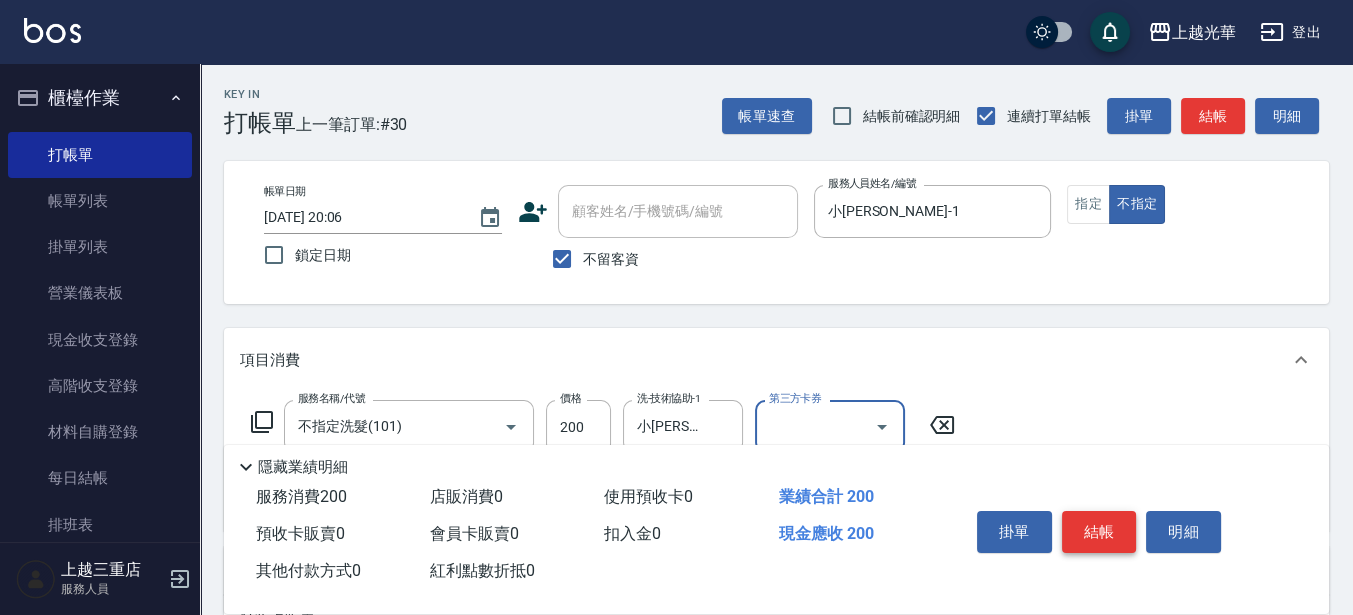 click on "結帳" at bounding box center (1099, 532) 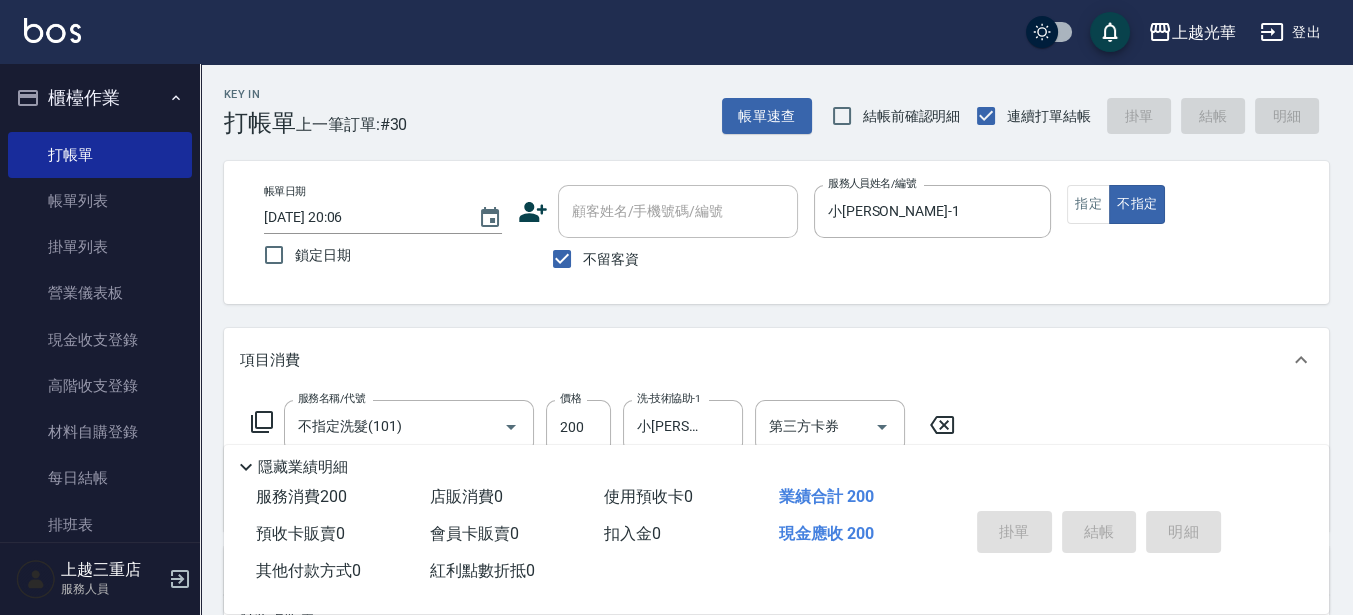 type 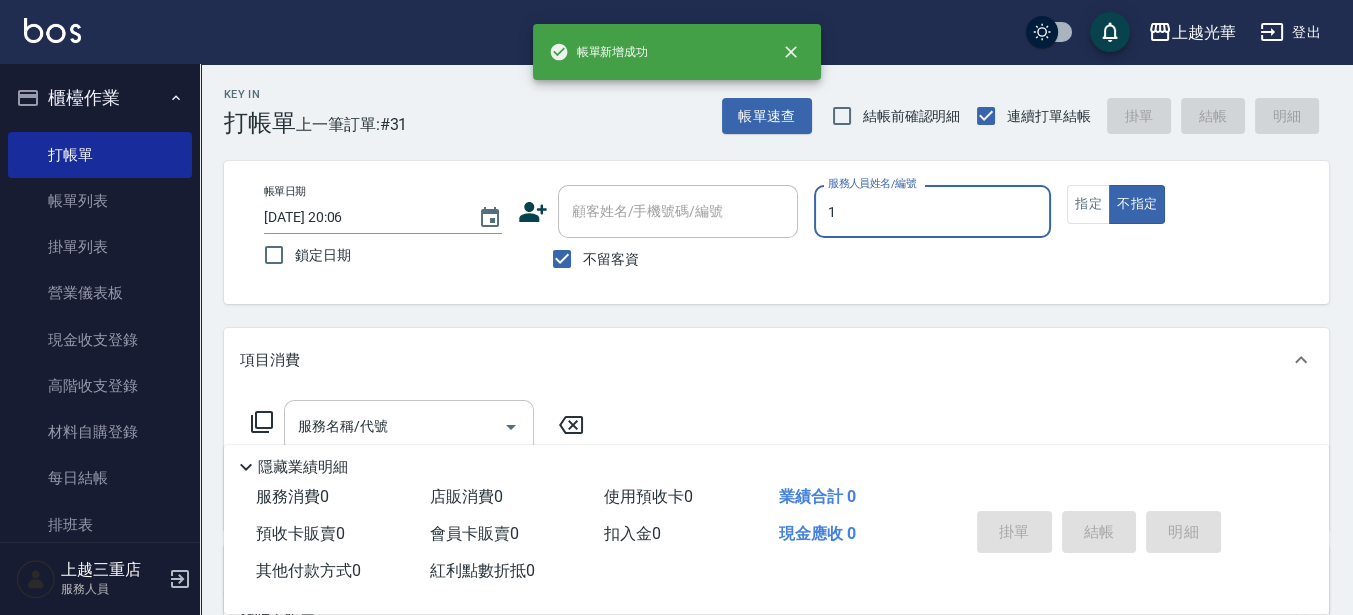 type on "小[PERSON_NAME]-1" 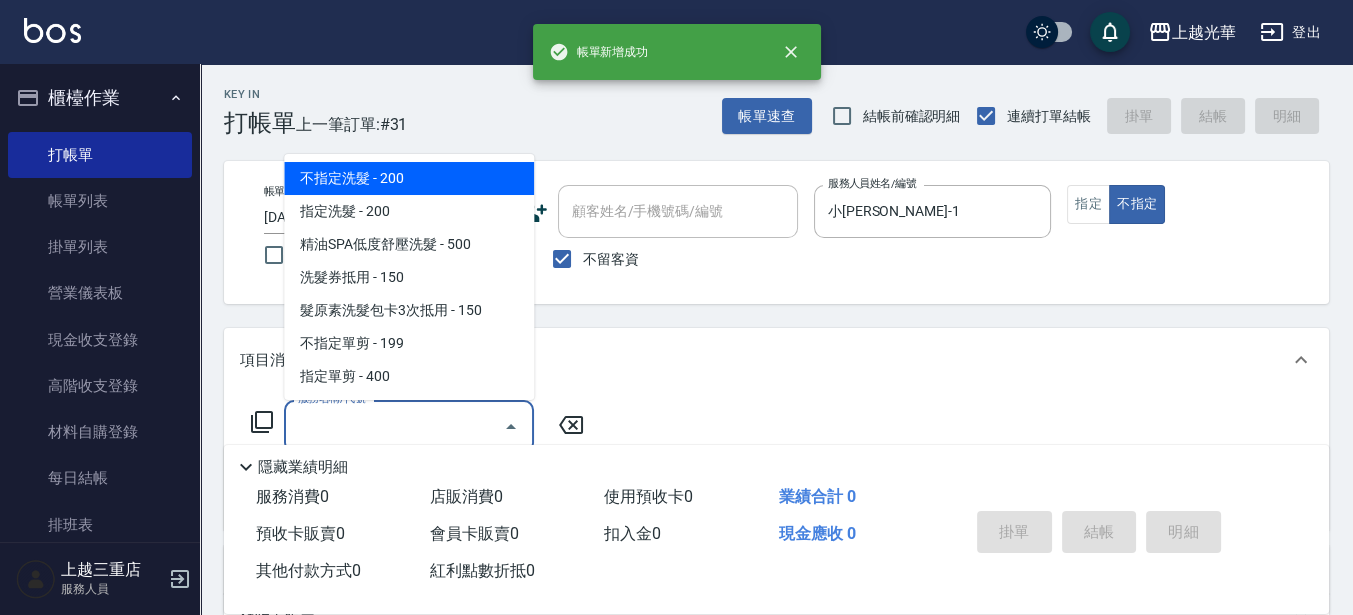 click on "服務名稱/代號" at bounding box center (394, 426) 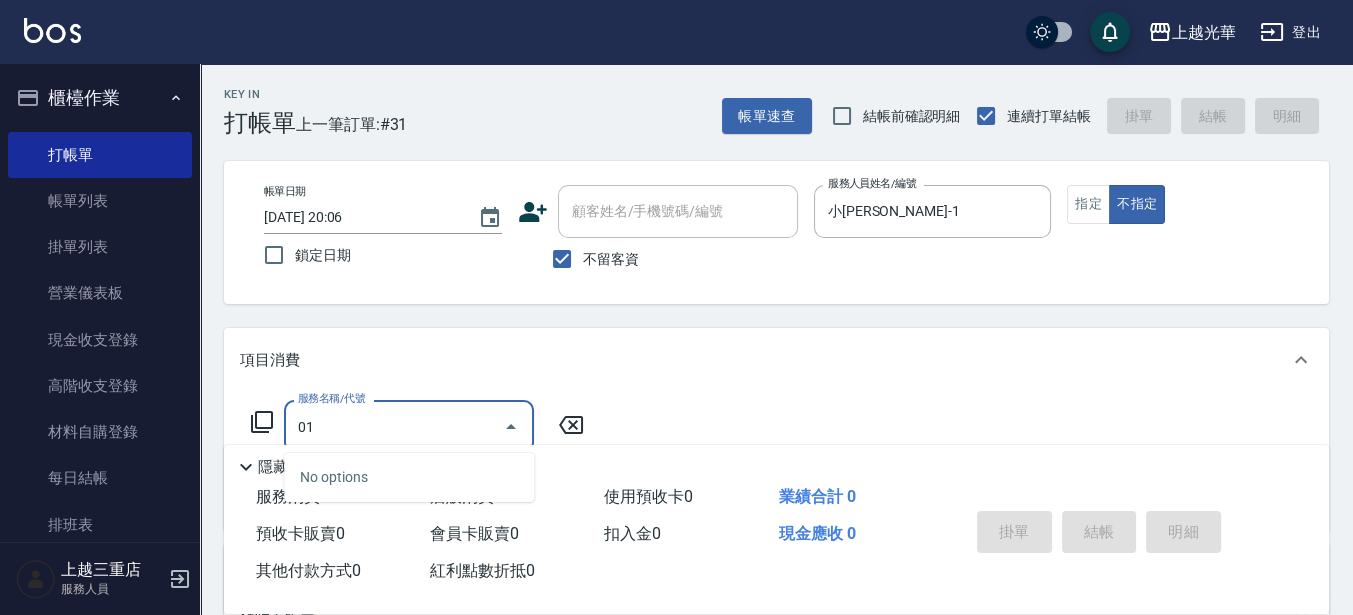 drag, startPoint x: 382, startPoint y: 416, endPoint x: 240, endPoint y: 415, distance: 142.00352 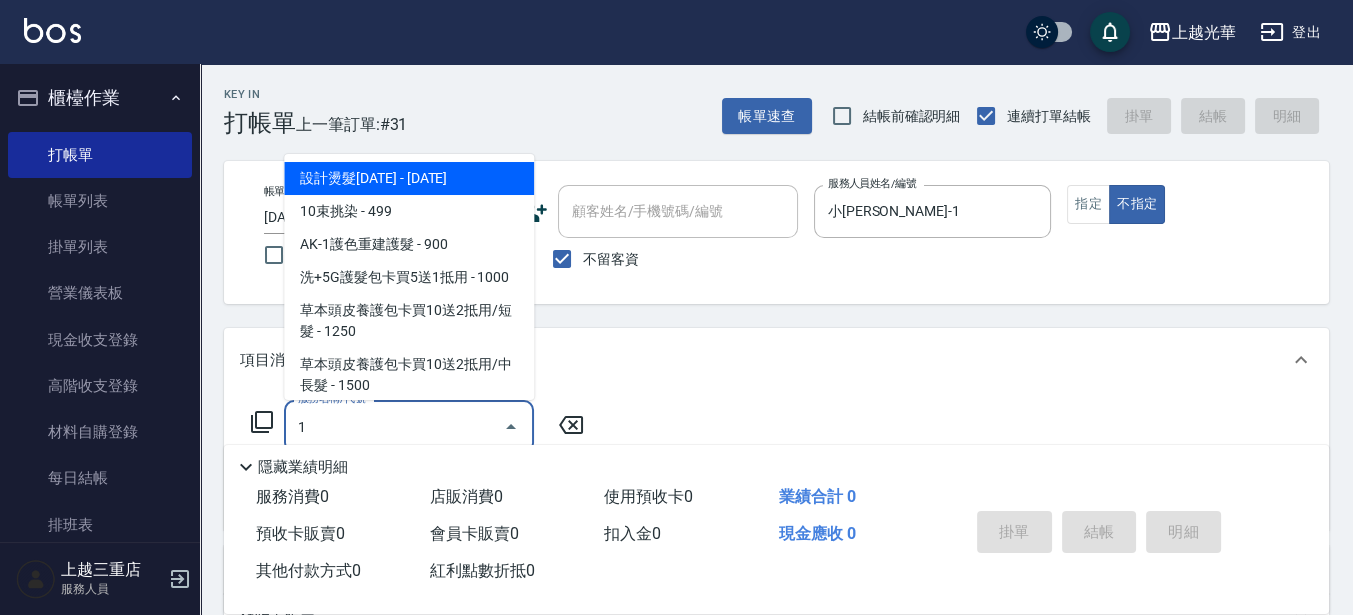 click on "1" at bounding box center (394, 426) 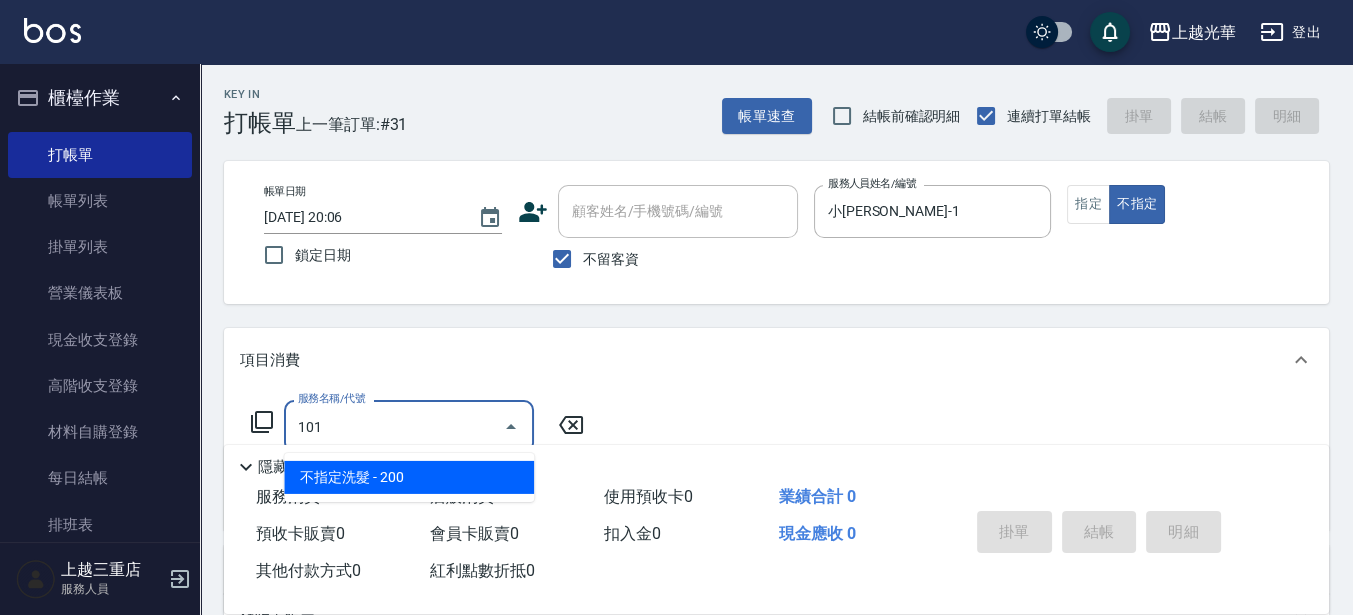 type on "不指定洗髮(101)" 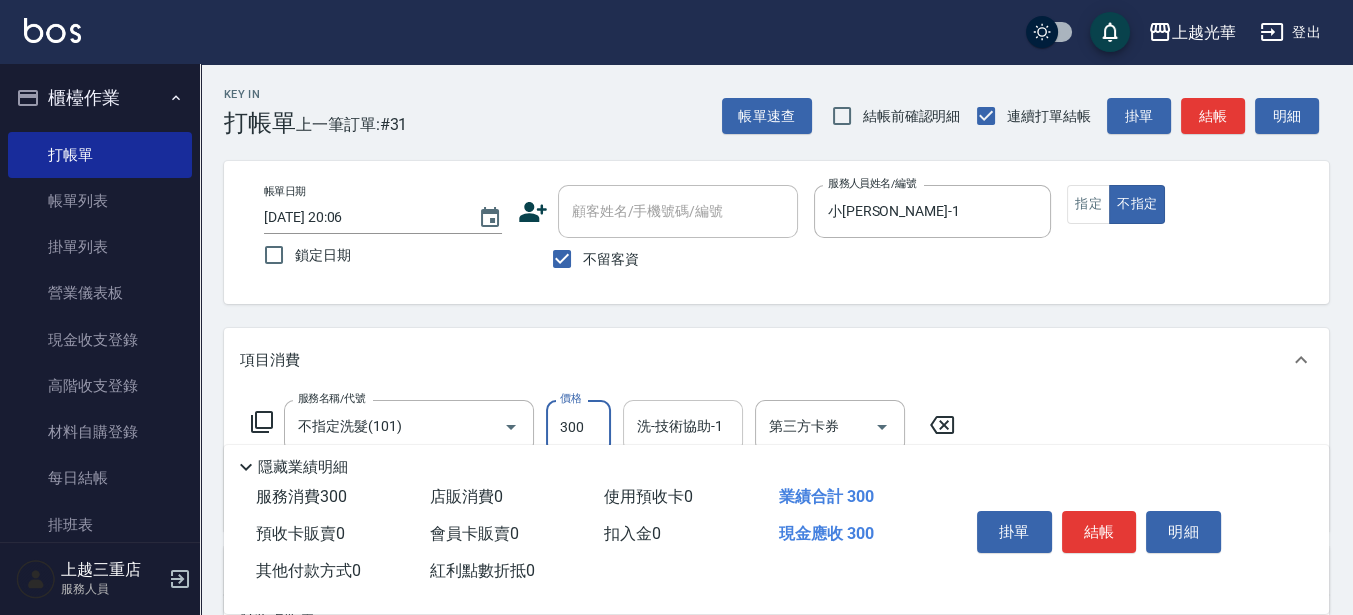type on "300" 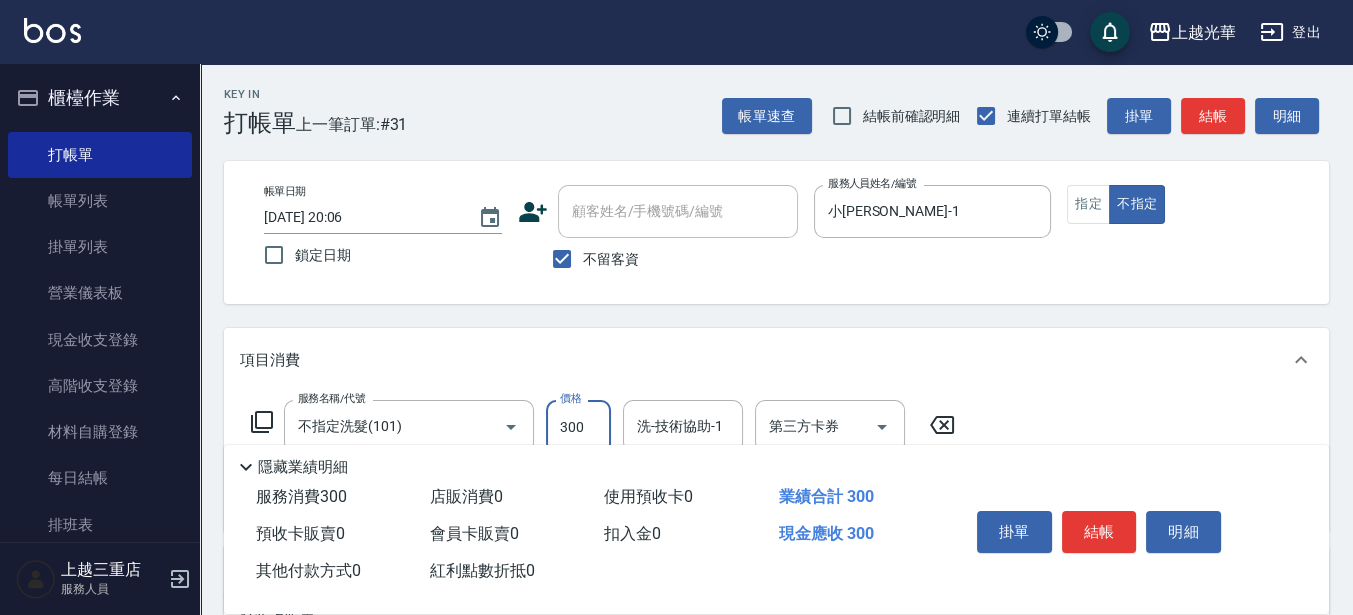 click on "洗-技術協助-1 洗-技術協助-1" at bounding box center (683, 426) 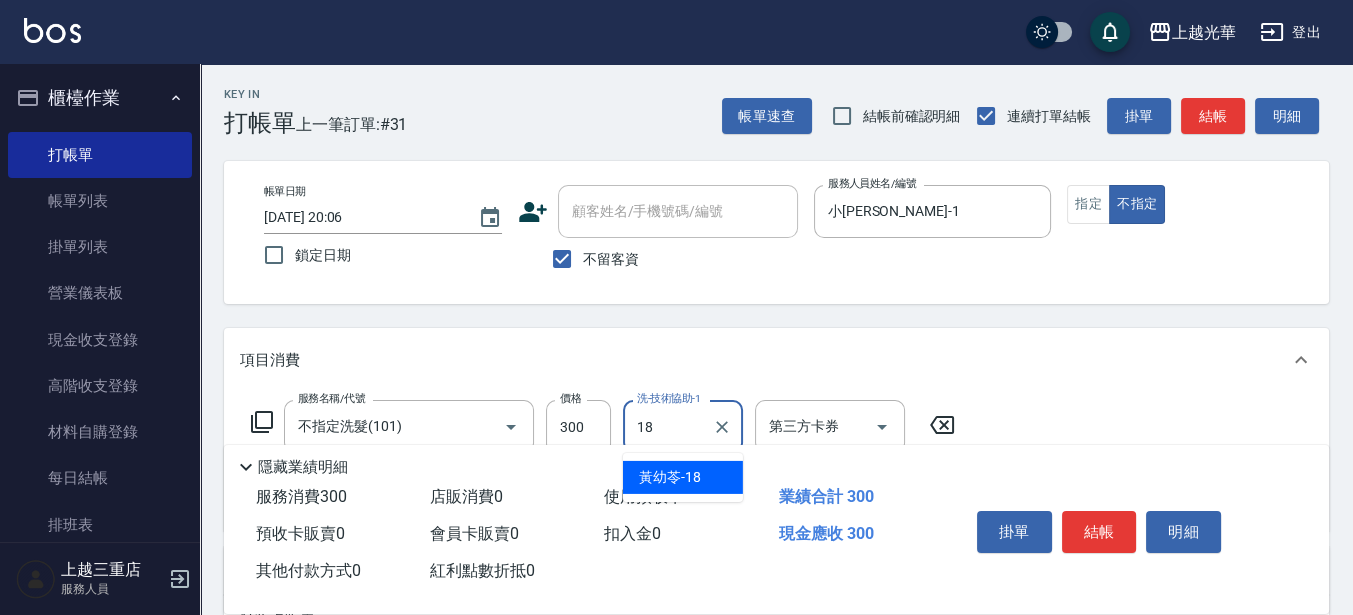 type on "[PERSON_NAME]-18" 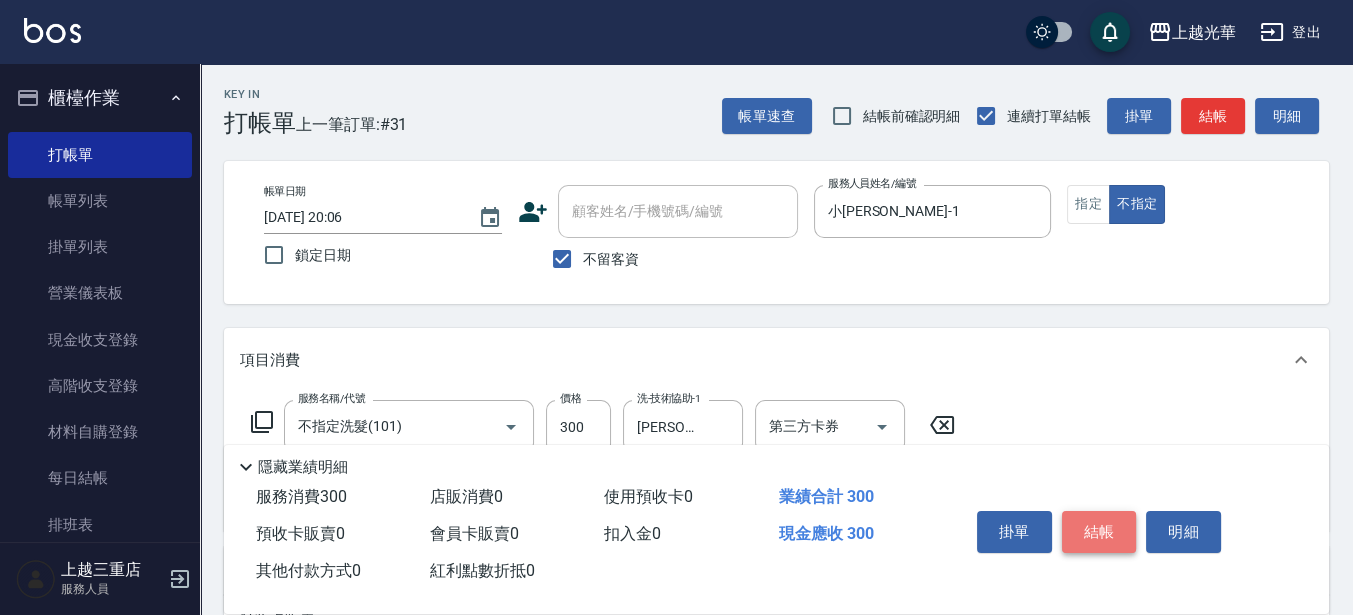 click on "結帳" at bounding box center [1099, 532] 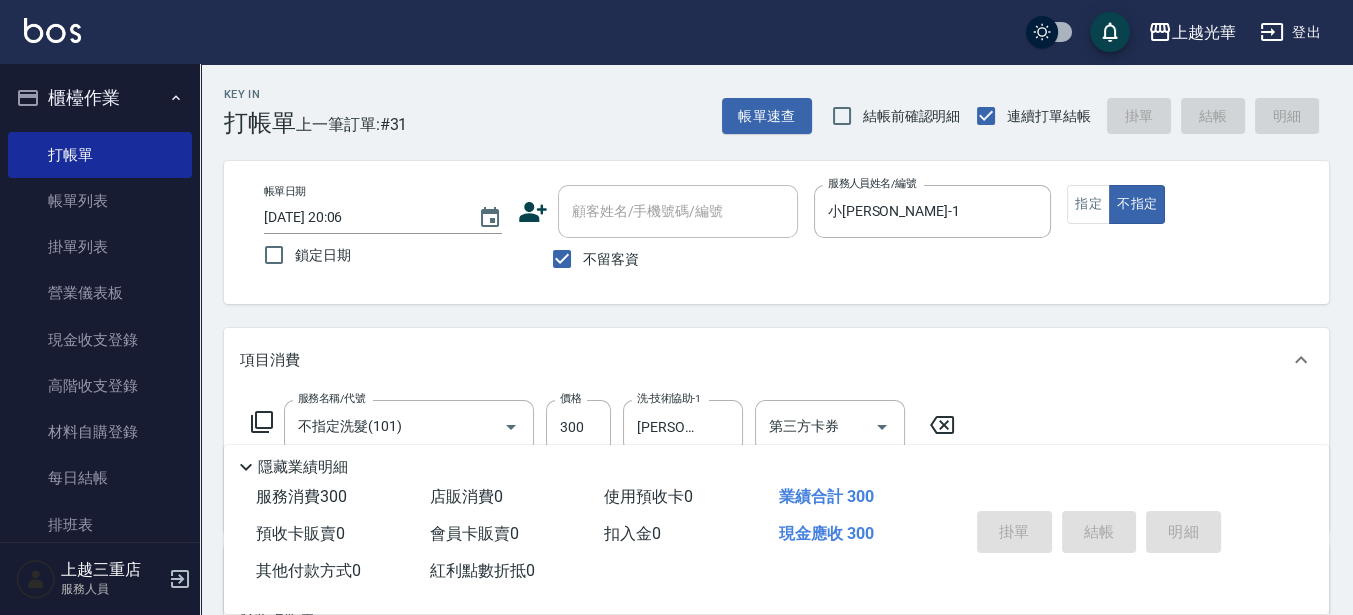 type 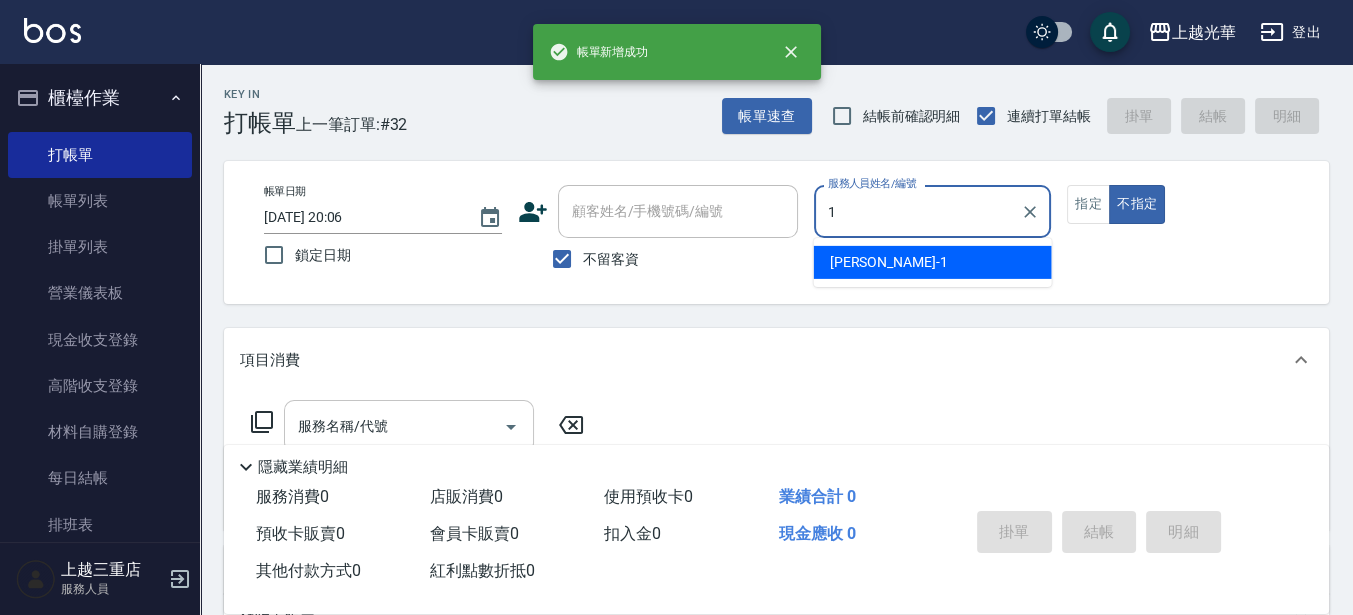 type on "小[PERSON_NAME]-1" 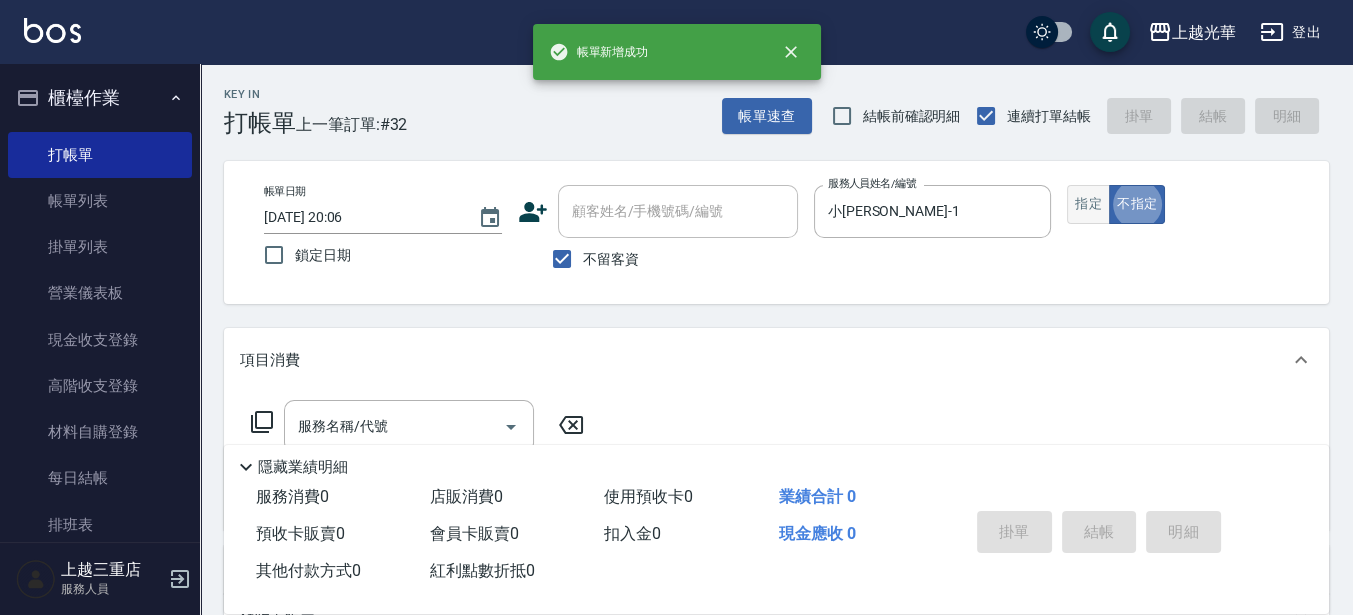 click on "帳單日期 [DATE] 20:06 鎖定日期 顧客姓名/手機號碼/編號 顧客姓名/手機號碼/編號 不留客資 服務人員姓名/編號 [PERSON_NAME]-1 服務人員姓名/編號 指定 不指定" at bounding box center (776, 232) 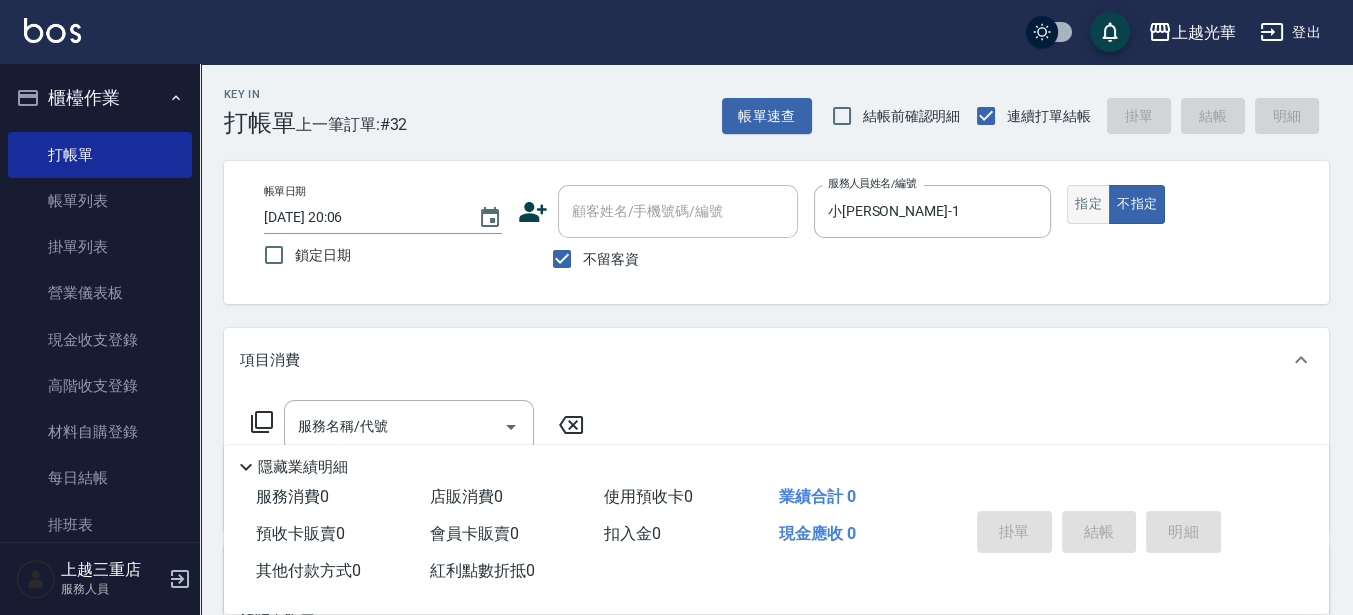 click on "指定" at bounding box center [1088, 204] 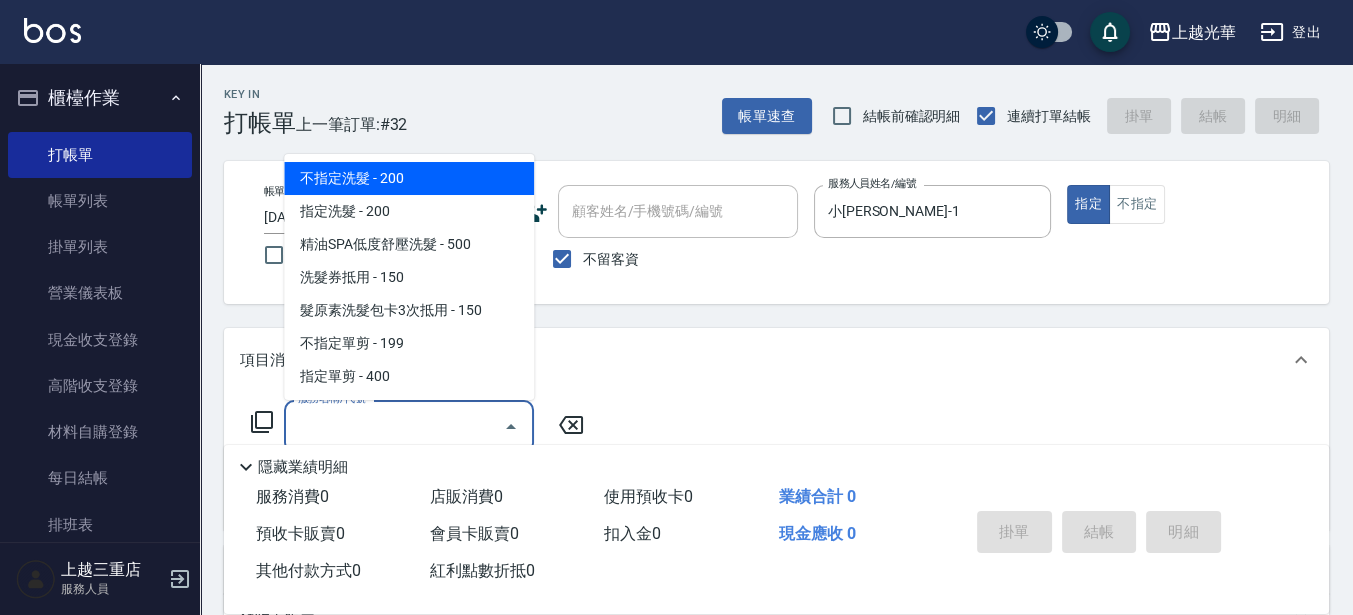 click on "服務名稱/代號" at bounding box center [394, 426] 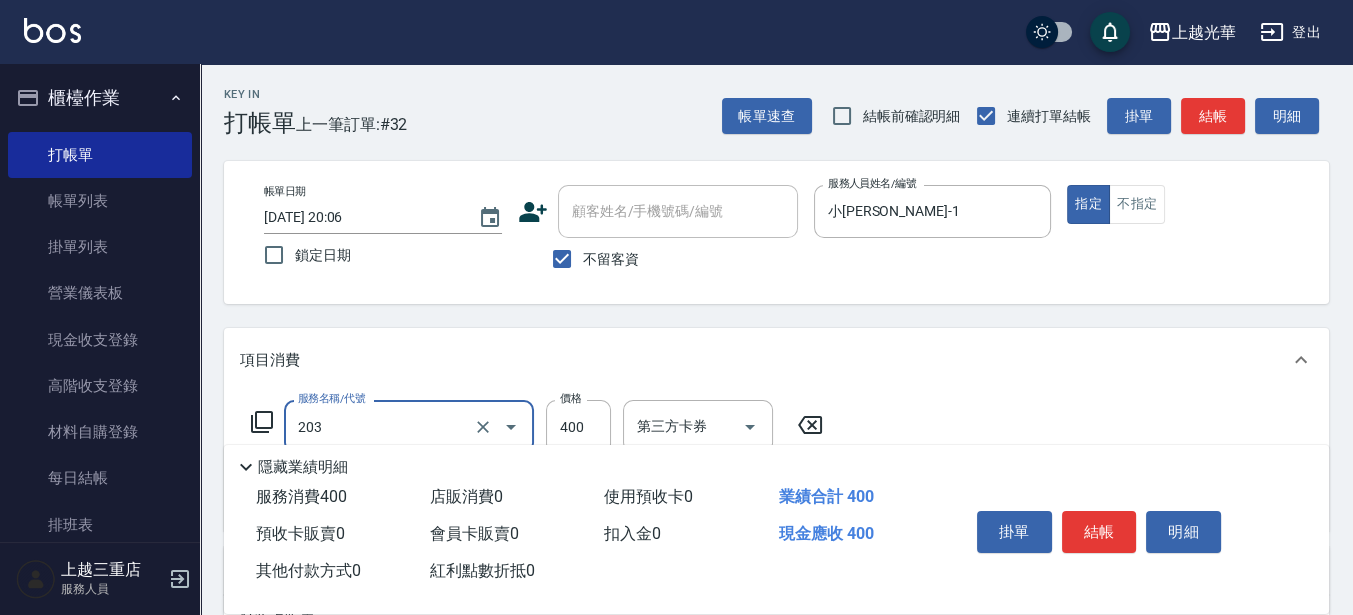 type on "指定單剪(203)" 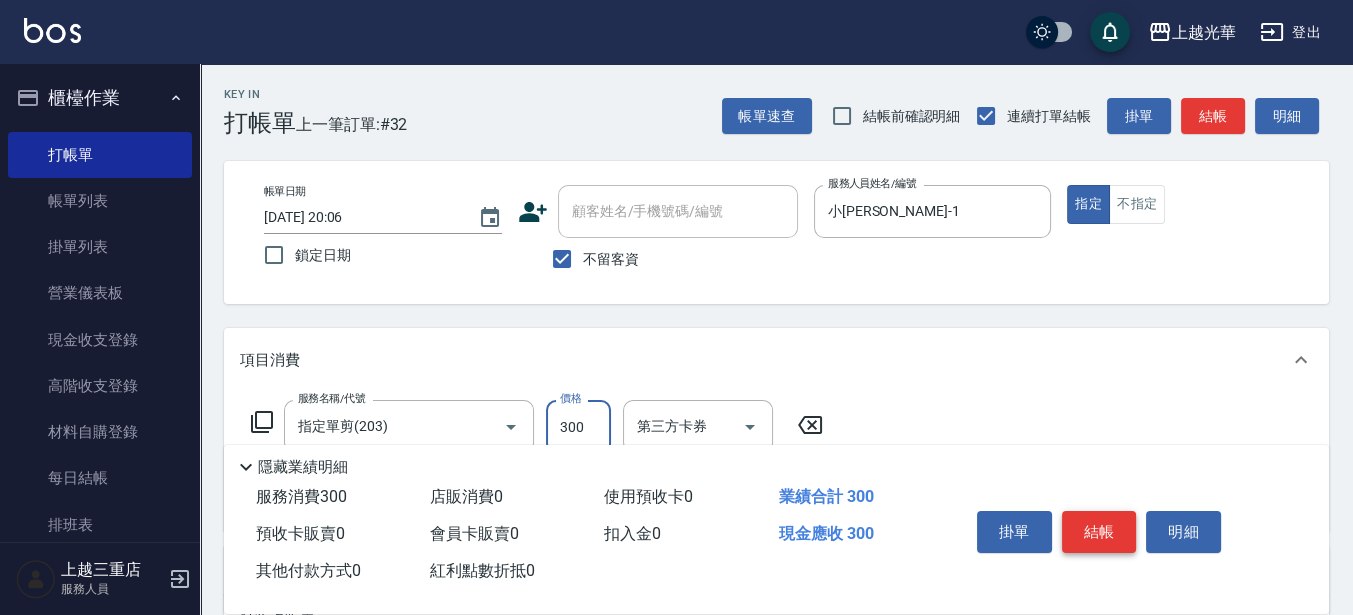 type on "300" 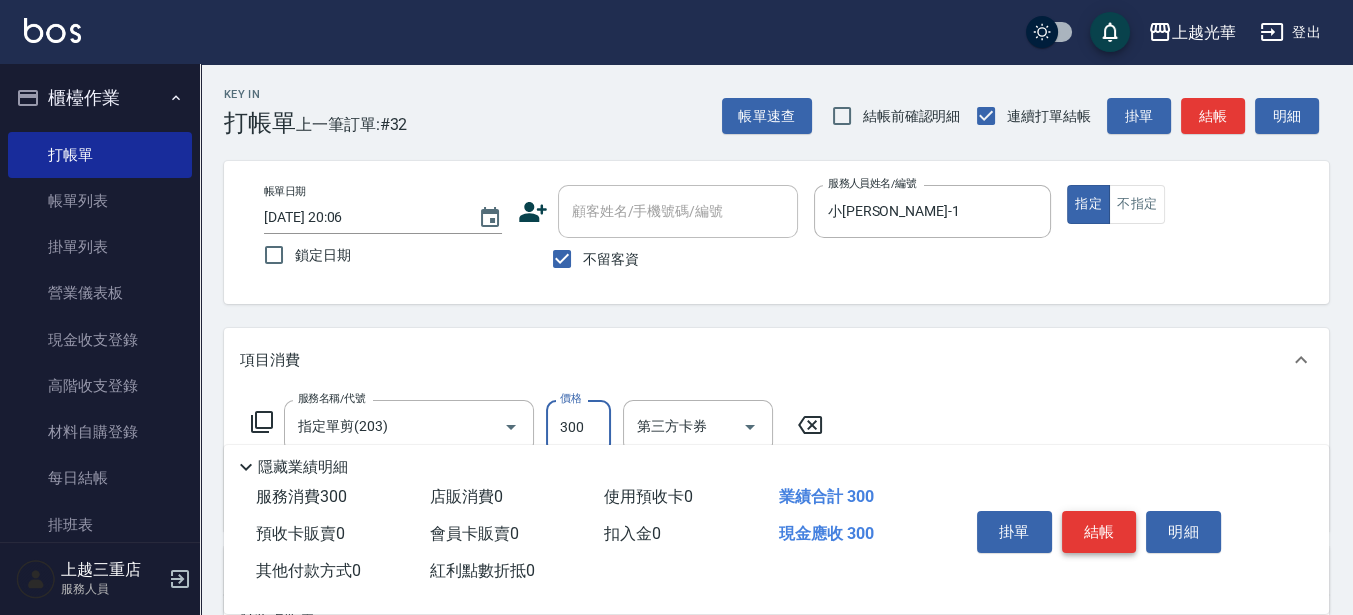 click on "結帳" at bounding box center (1099, 532) 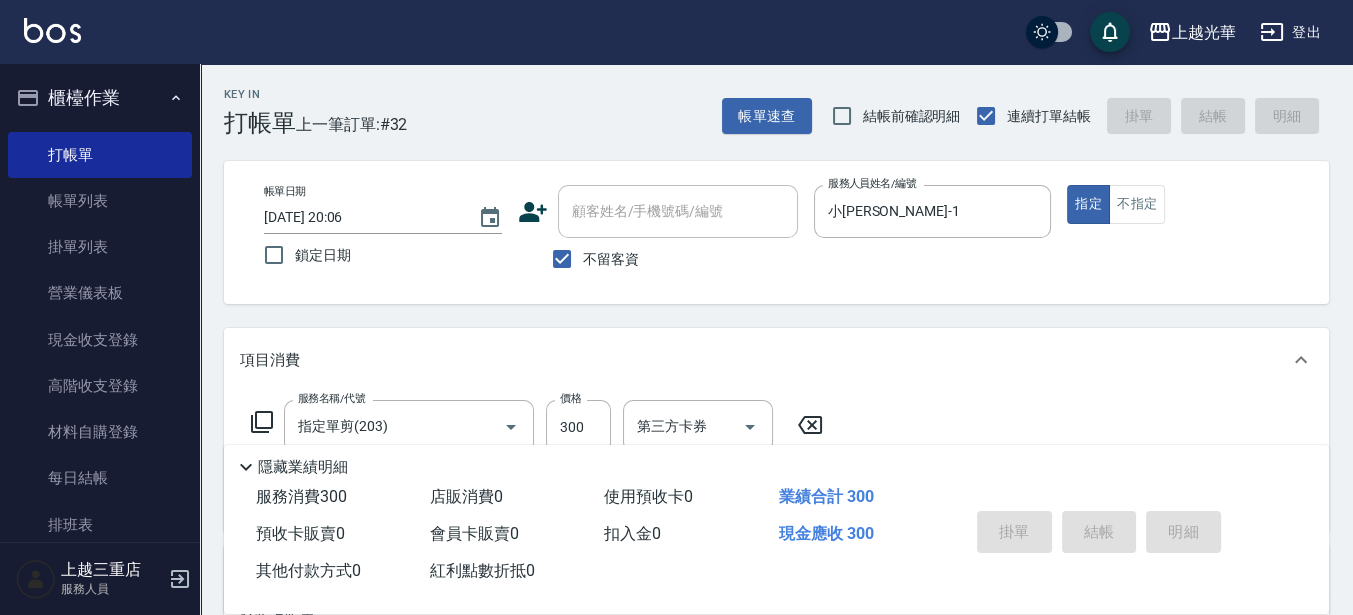 type 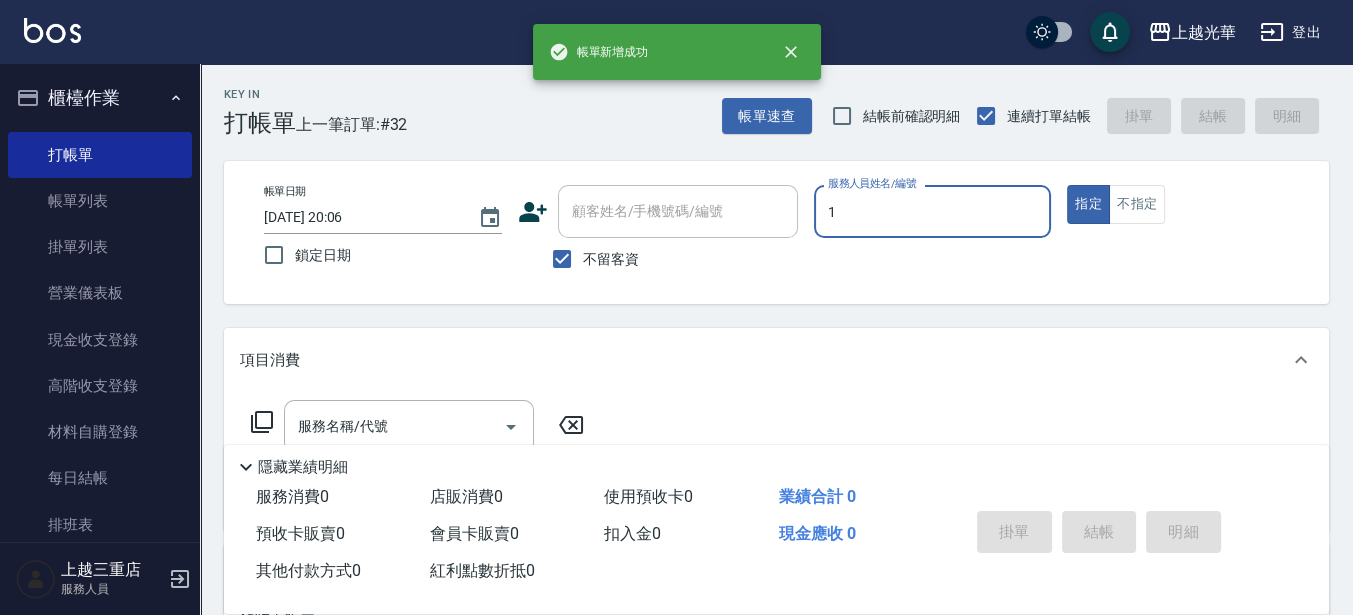 type on "1" 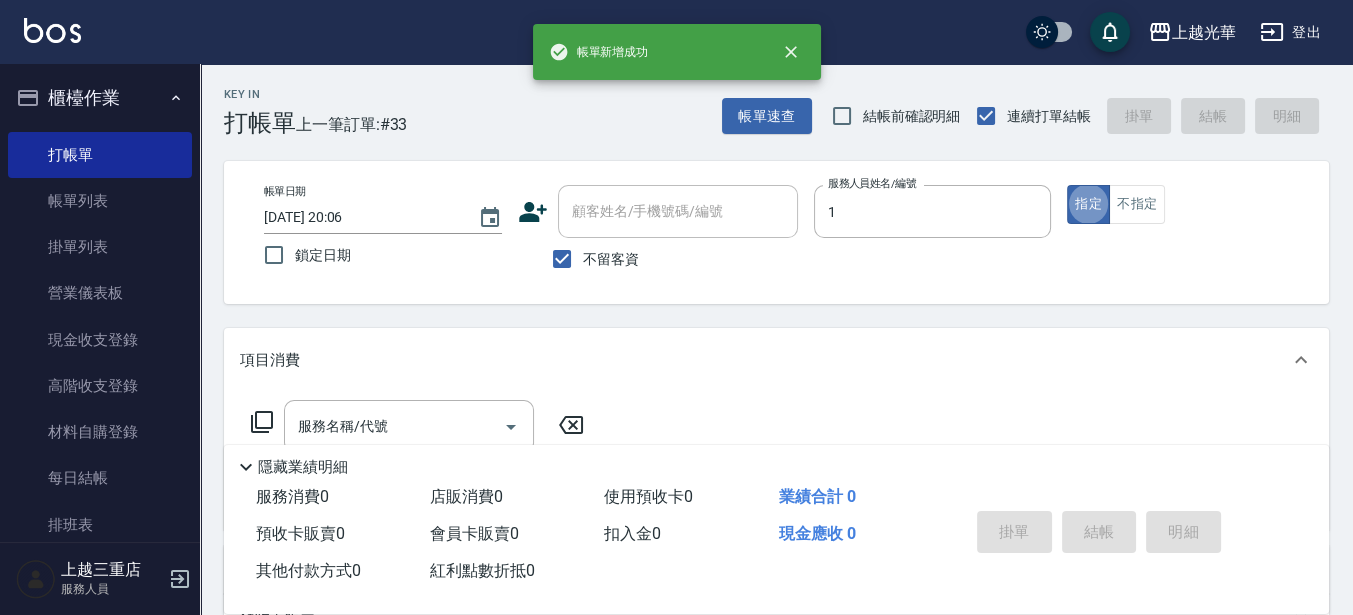 type on "小[PERSON_NAME]-1" 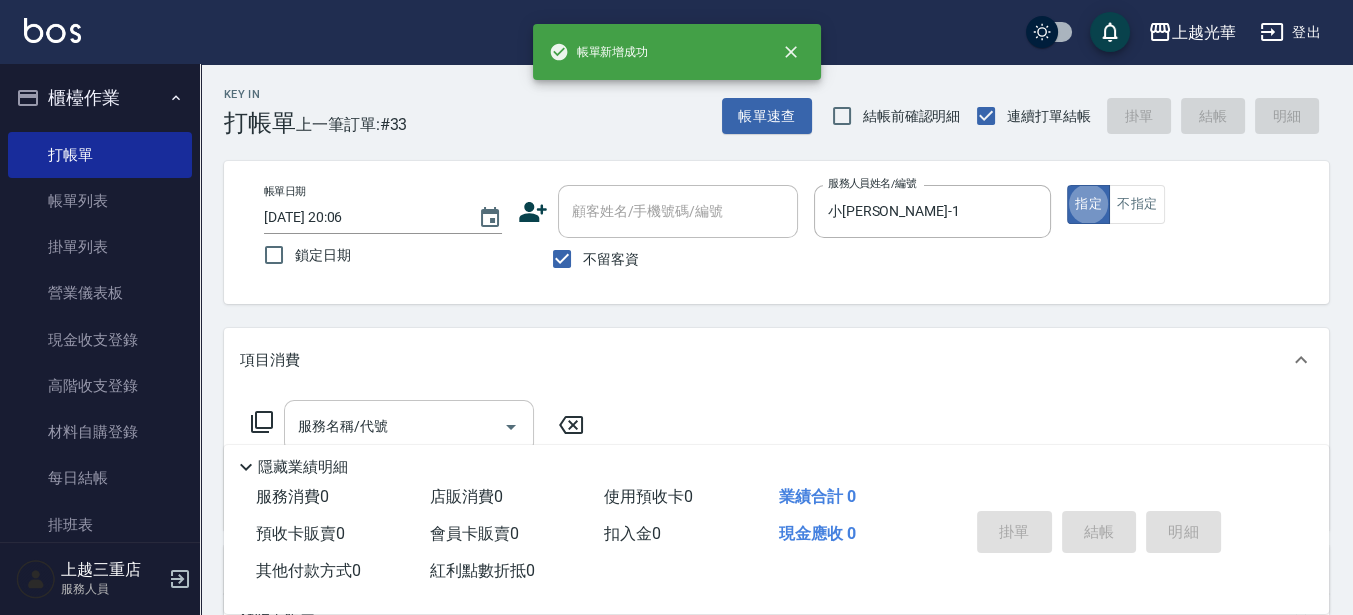 click on "服務名稱/代號" at bounding box center (409, 426) 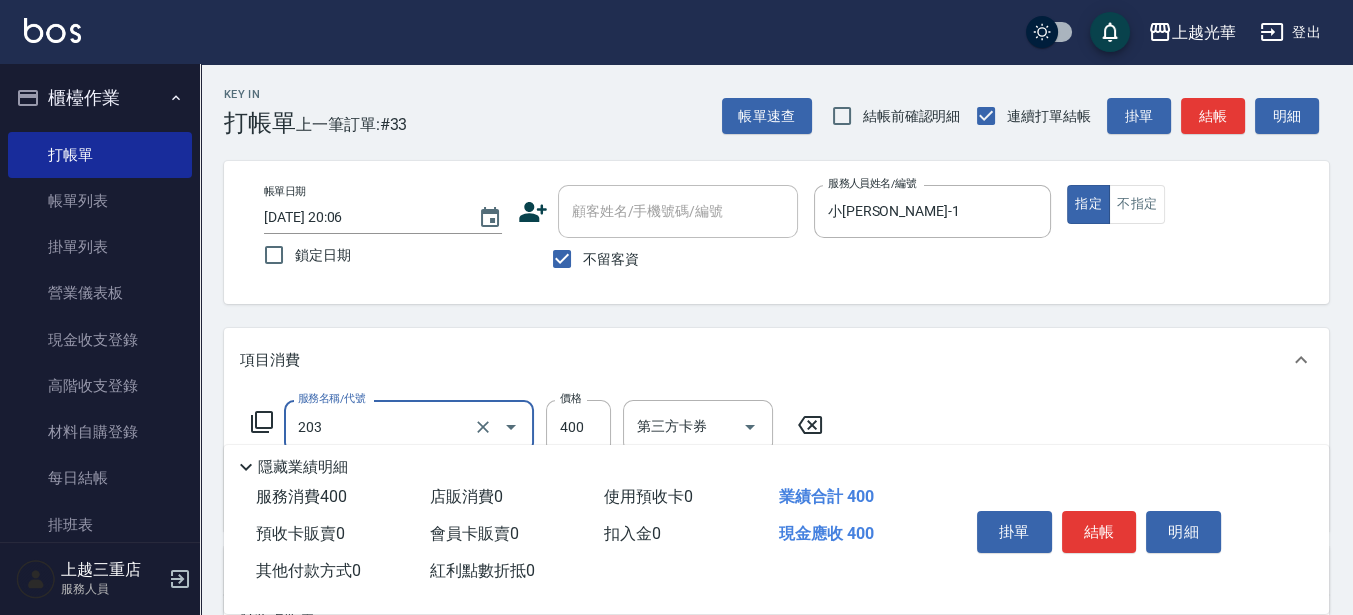 type on "指定單剪(203)" 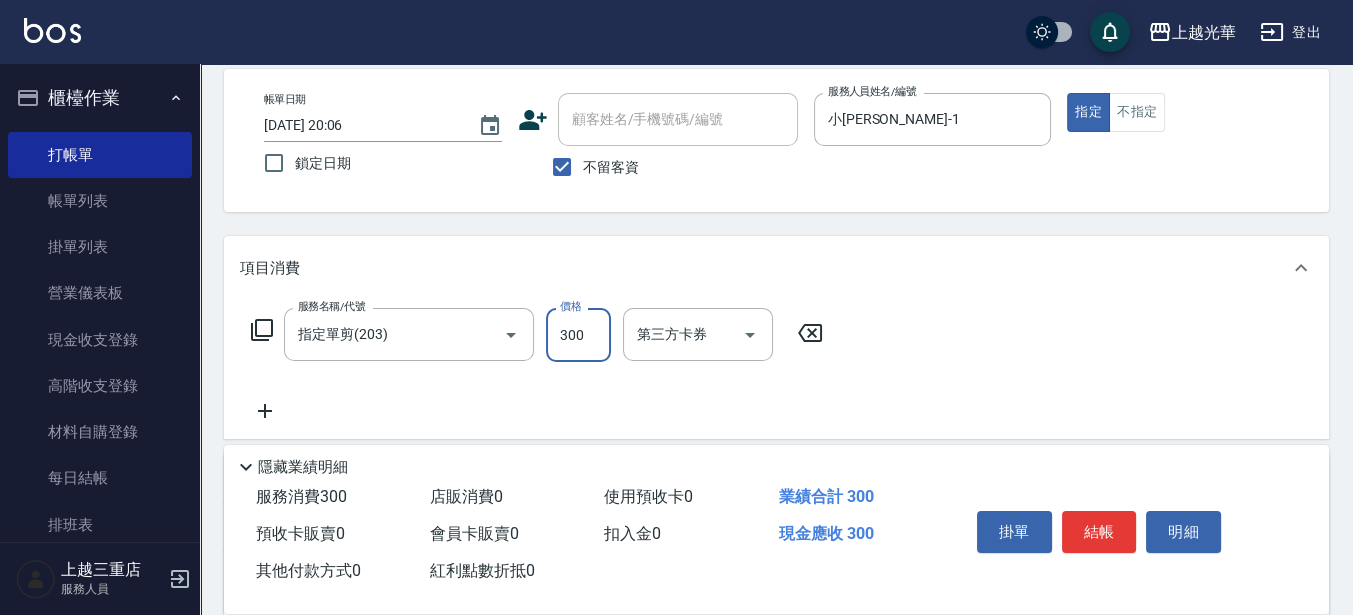 scroll, scrollTop: 125, scrollLeft: 0, axis: vertical 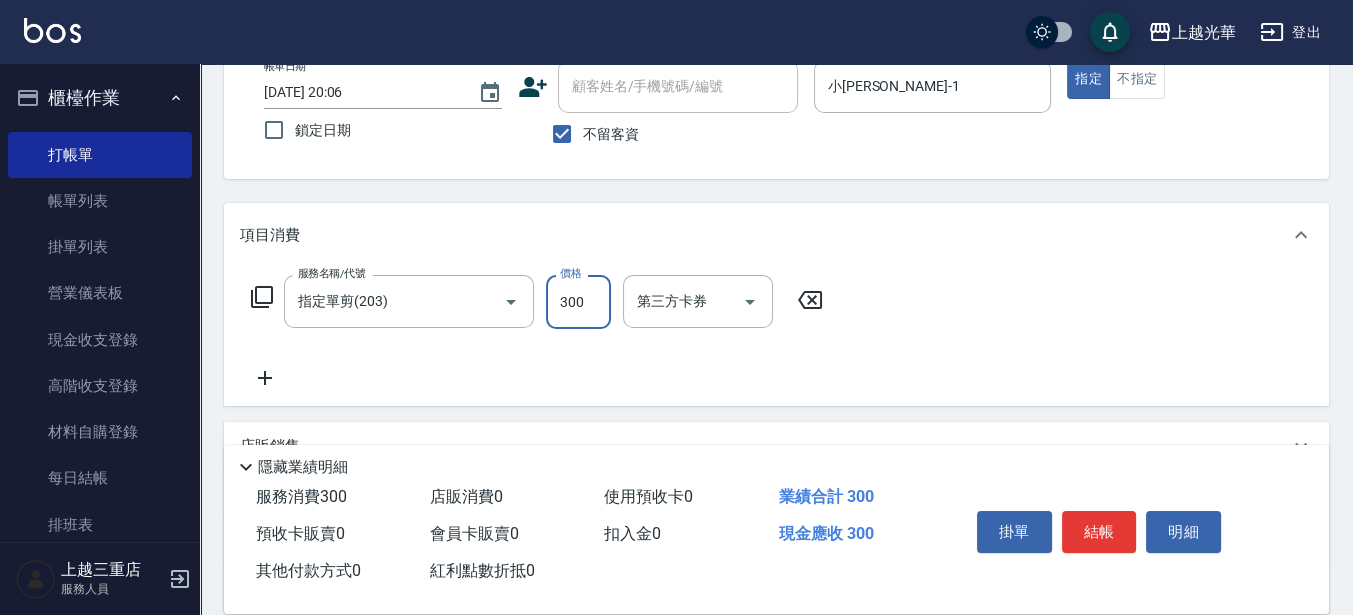 type on "300" 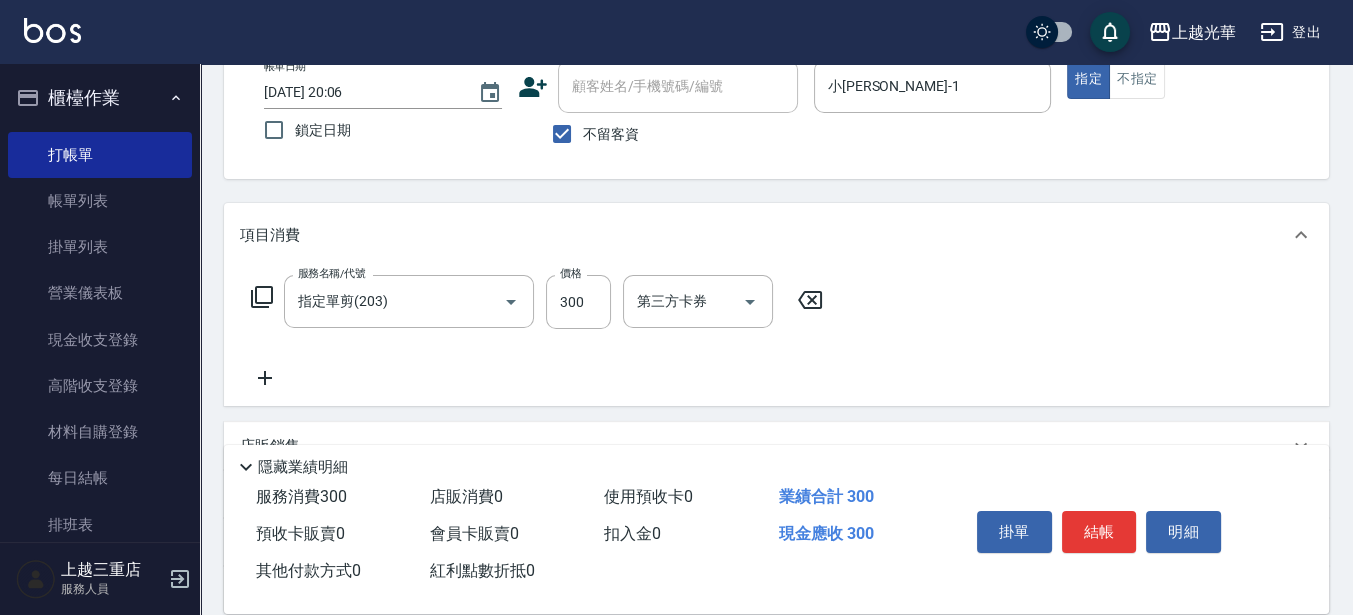 click 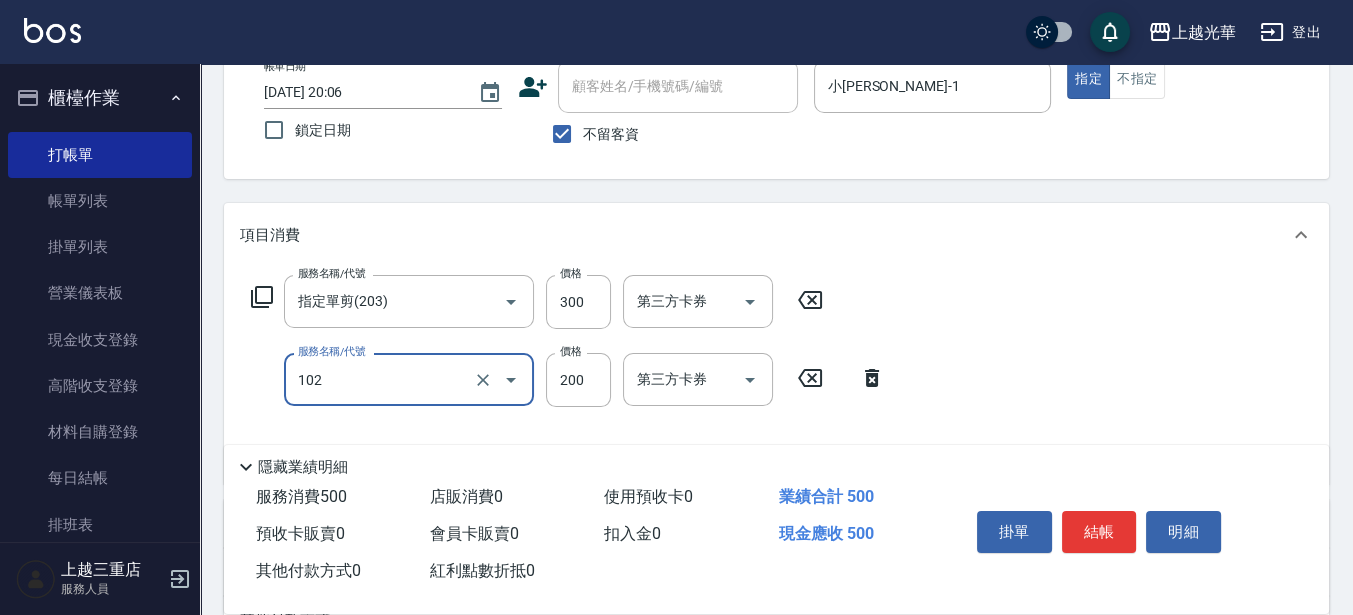 type on "指定洗髮(102)" 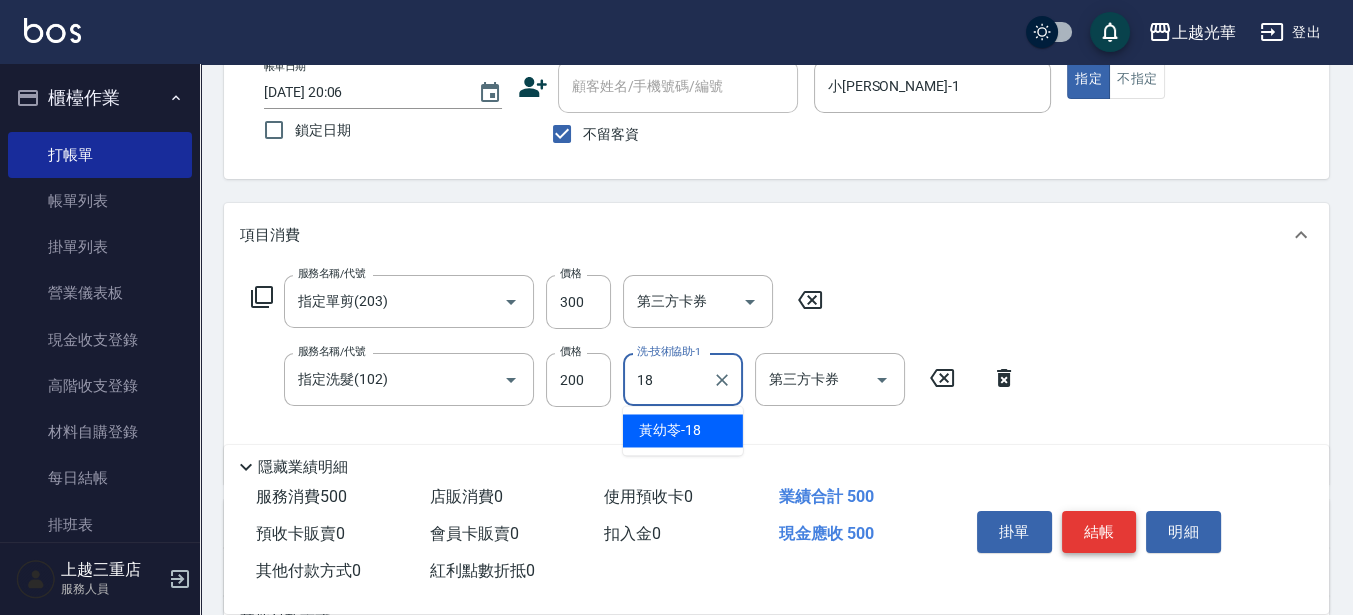 type on "[PERSON_NAME]-18" 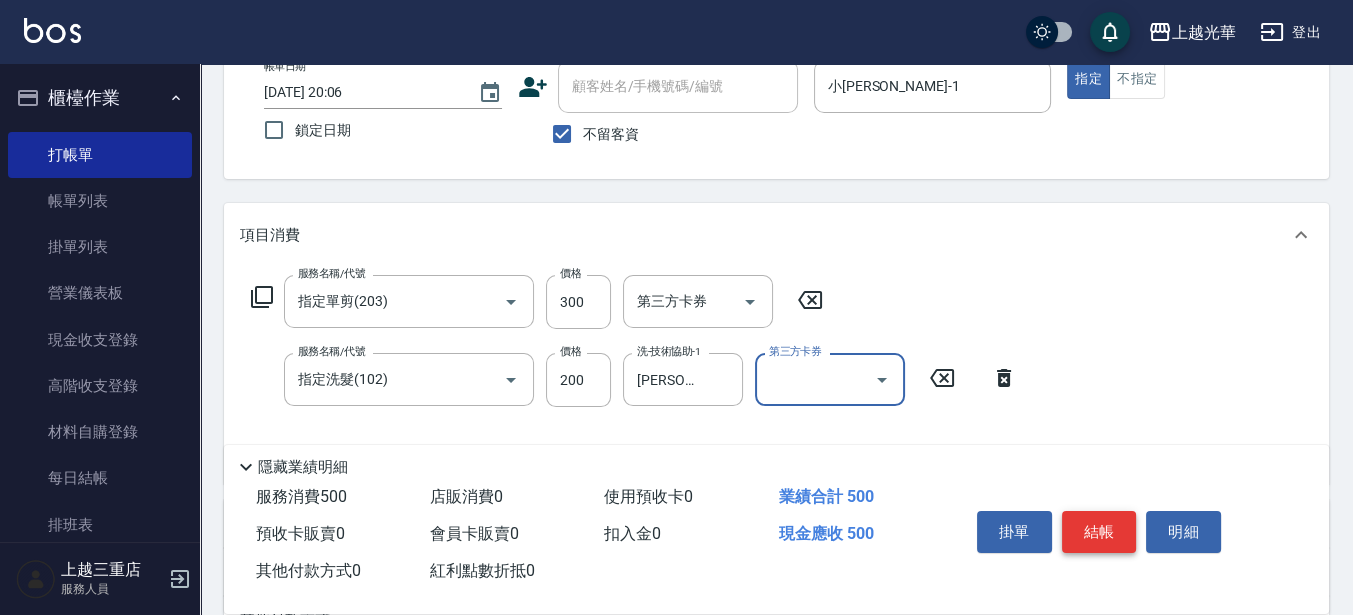 click on "結帳" at bounding box center (1099, 532) 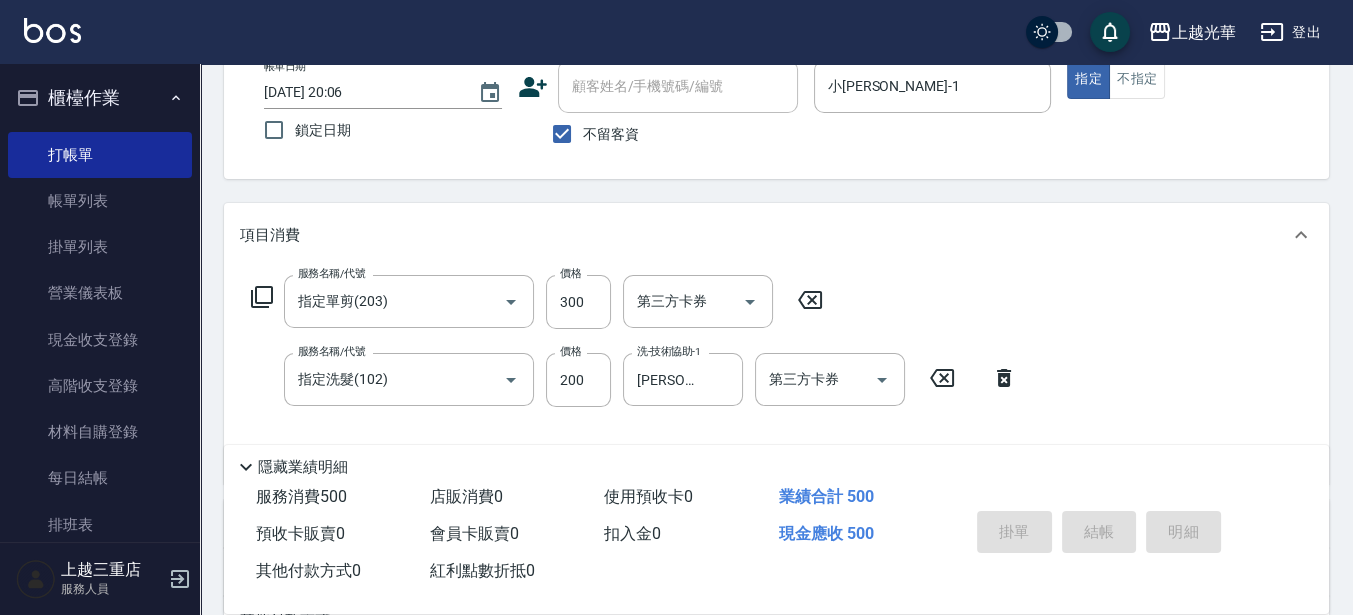 type 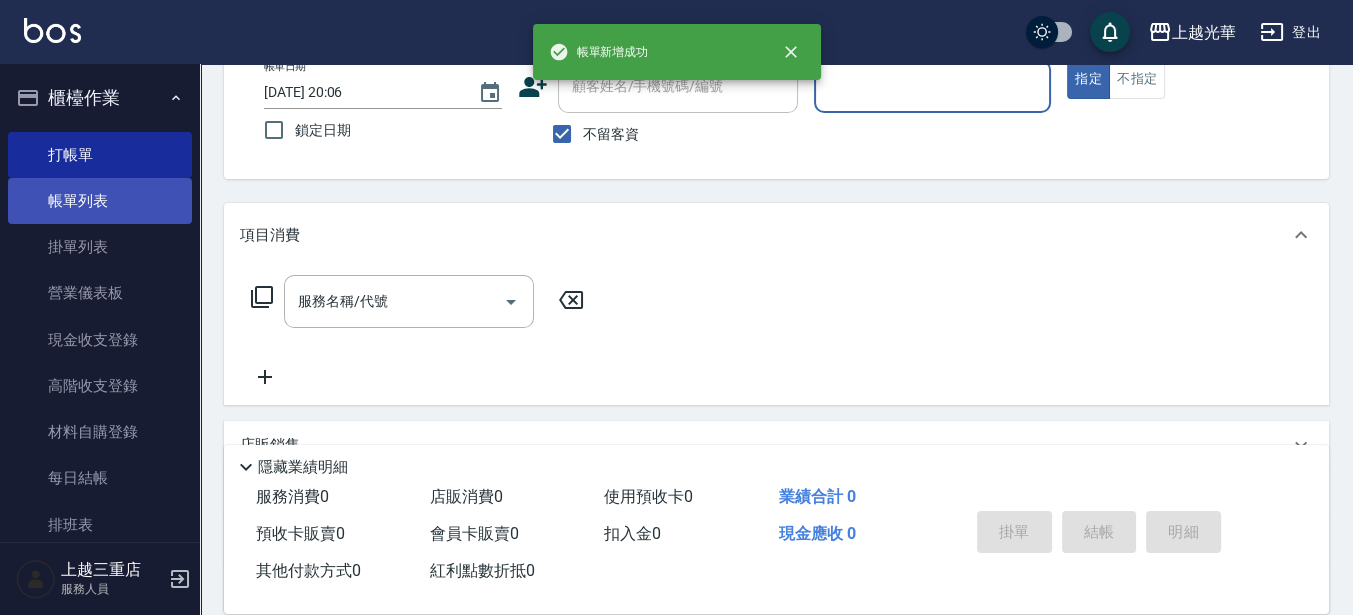 click on "帳單列表" at bounding box center (100, 201) 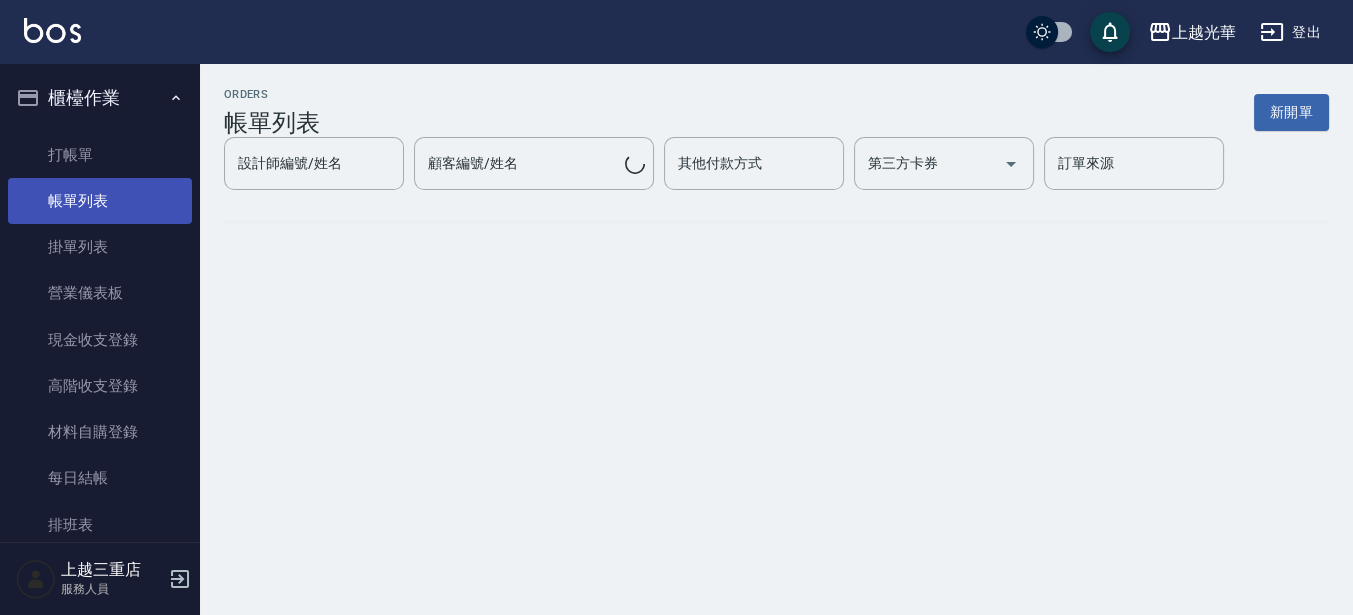scroll, scrollTop: 0, scrollLeft: 0, axis: both 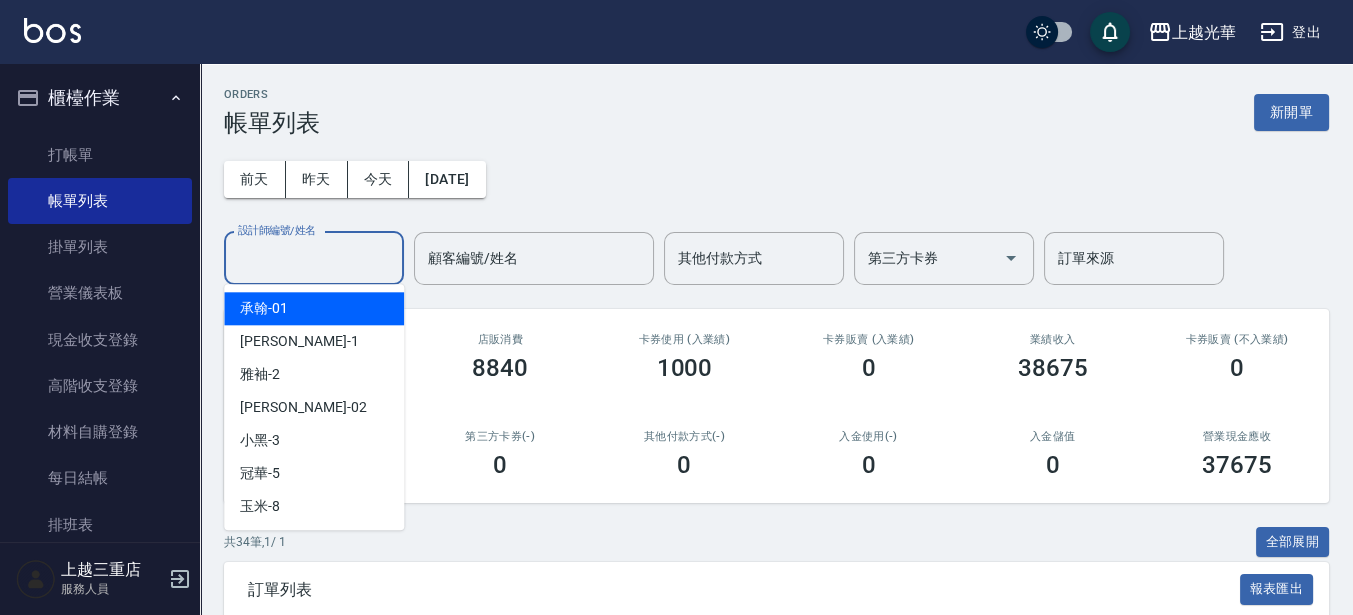 click on "設計師編號/姓名" at bounding box center (314, 258) 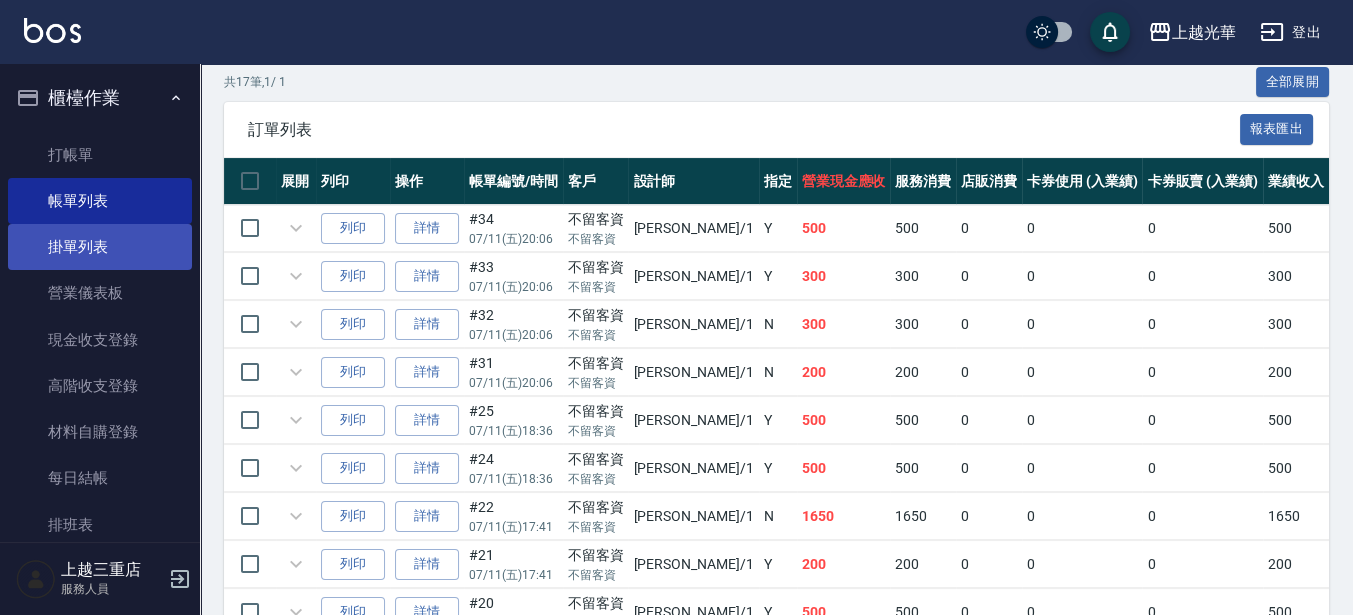 scroll, scrollTop: 500, scrollLeft: 0, axis: vertical 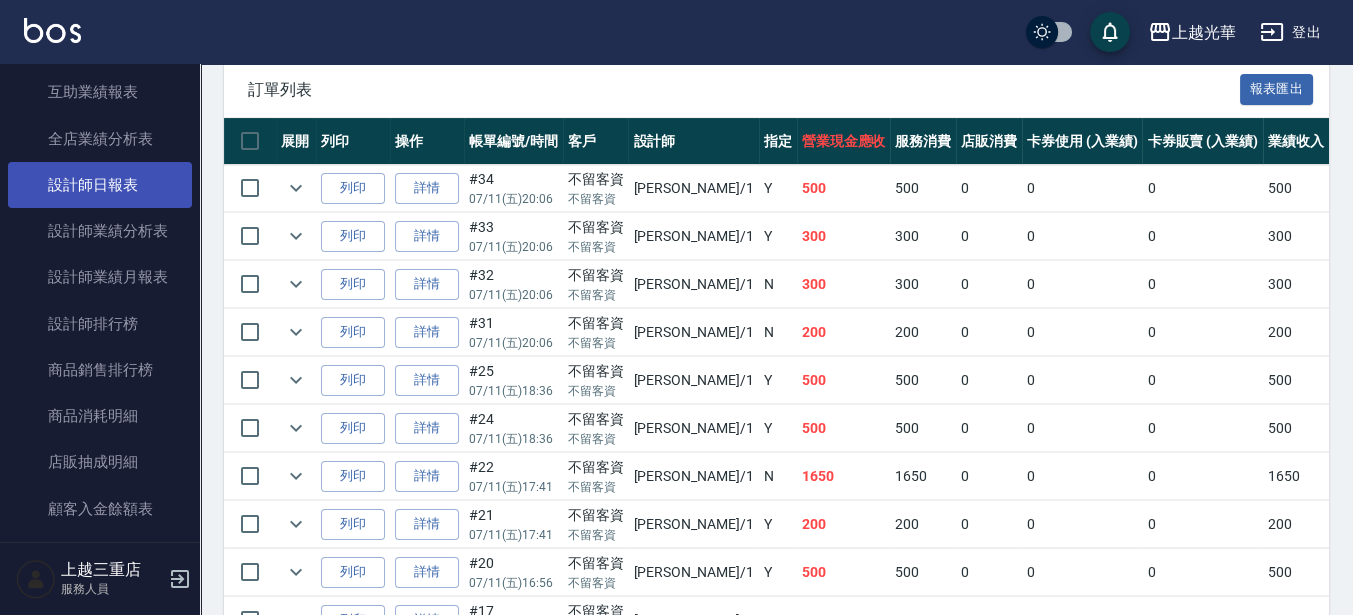 type on "小[PERSON_NAME]-1" 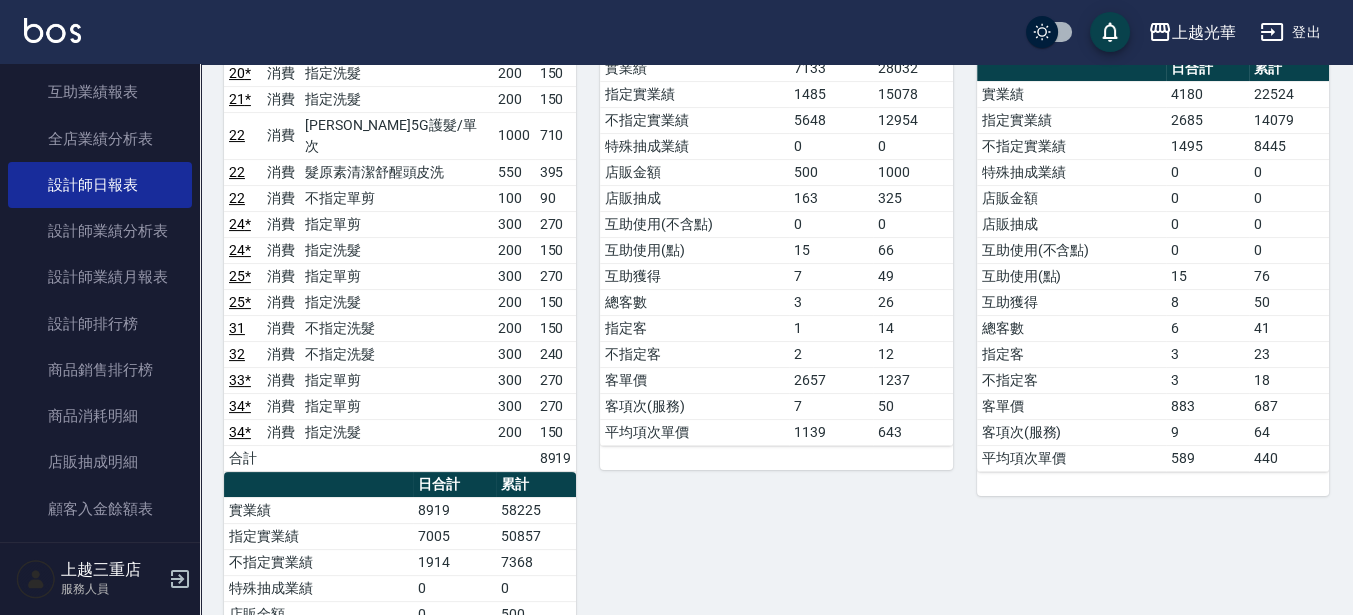 scroll, scrollTop: 875, scrollLeft: 0, axis: vertical 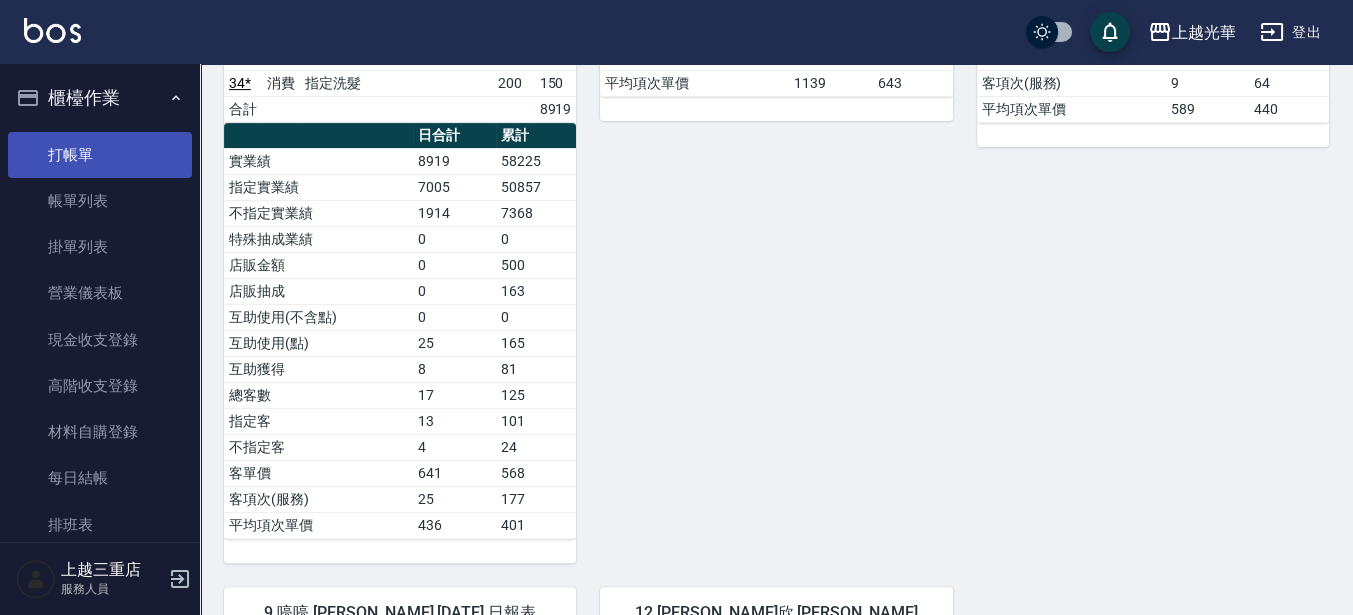 click on "打帳單" at bounding box center (100, 155) 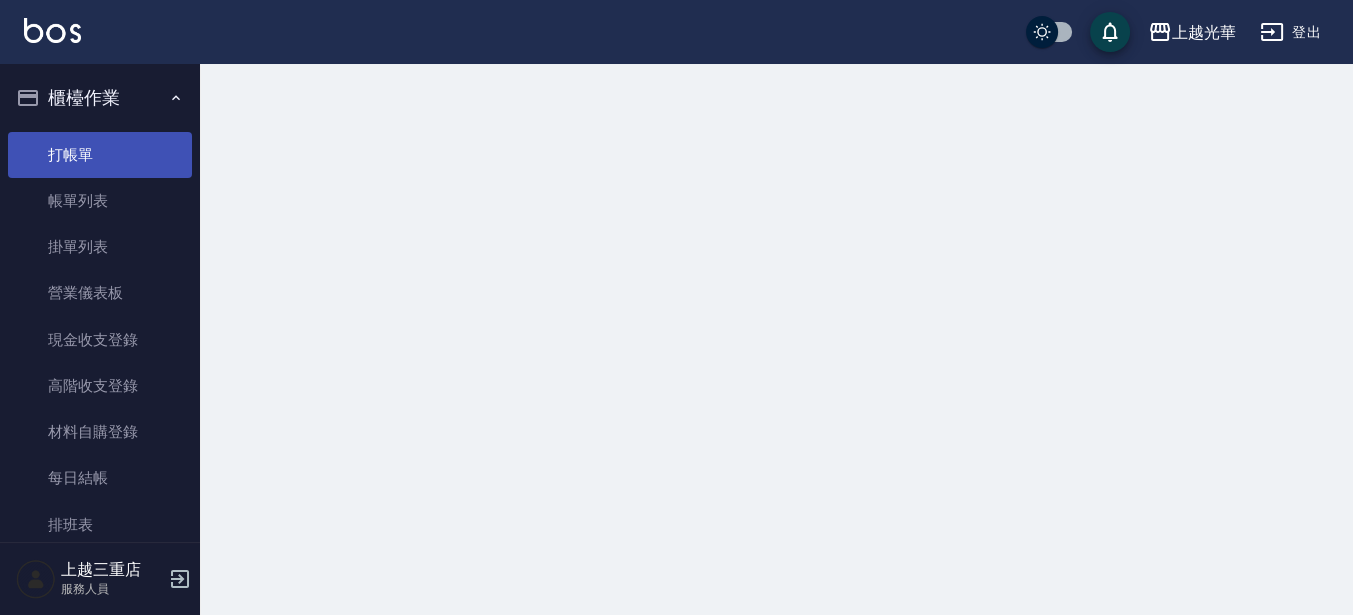 scroll, scrollTop: 0, scrollLeft: 0, axis: both 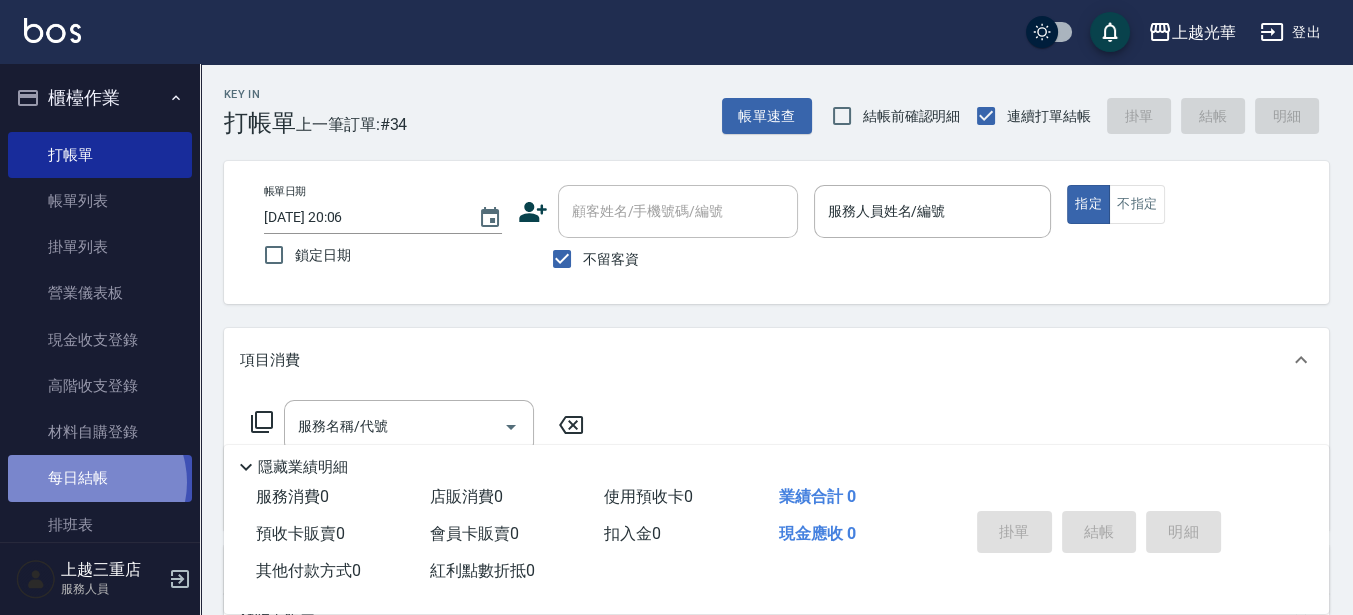 click on "每日結帳" at bounding box center [100, 478] 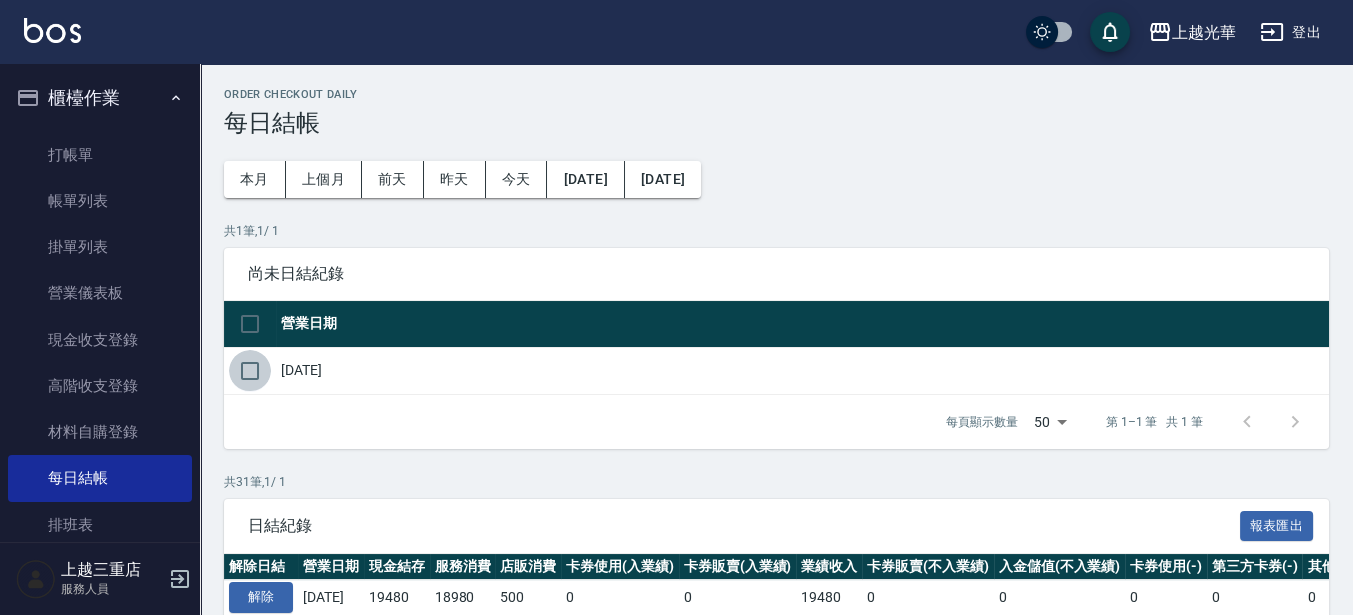 click at bounding box center [250, 371] 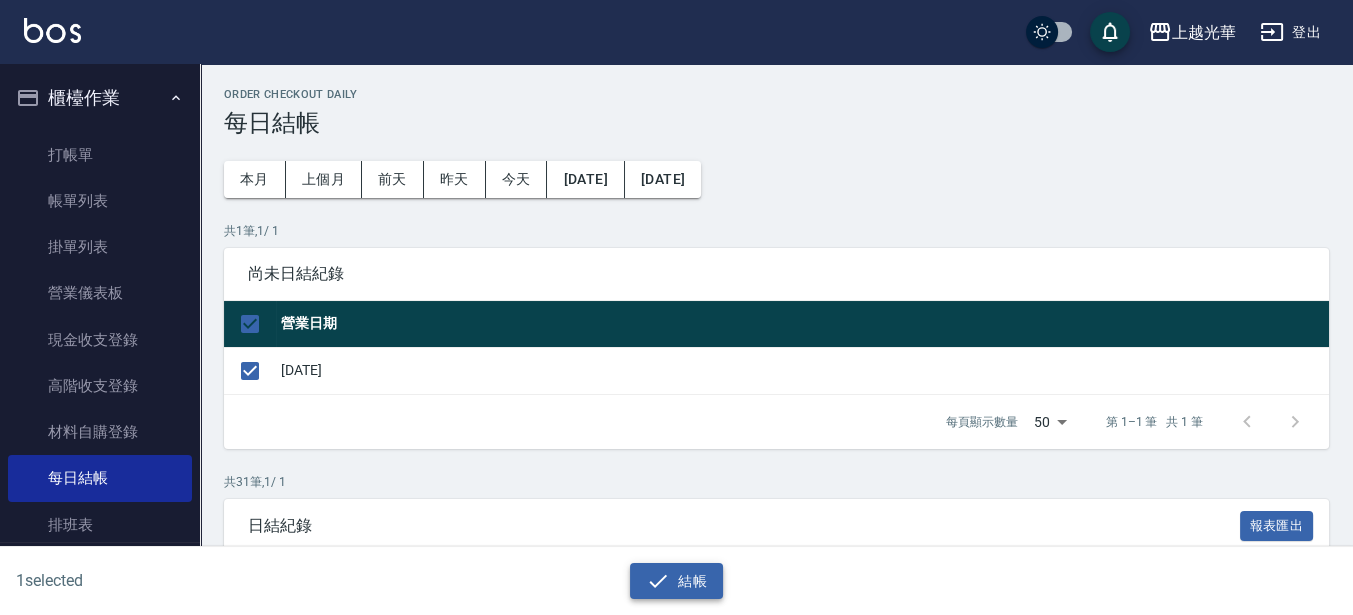 click on "結帳" at bounding box center (676, 581) 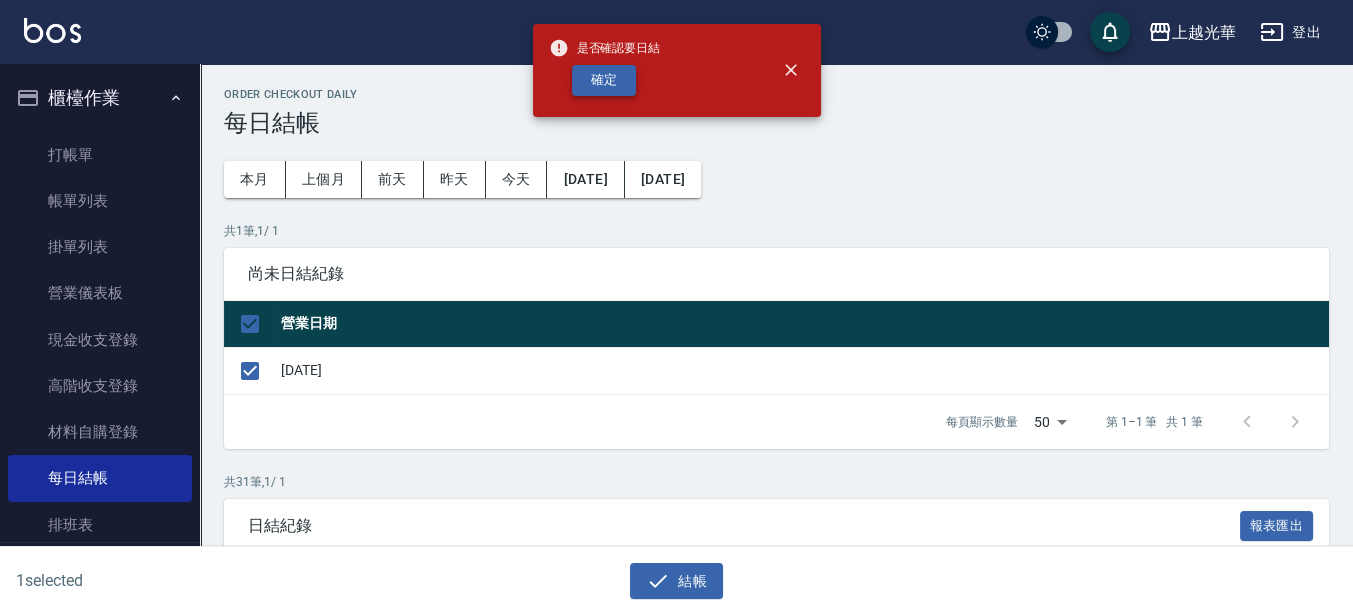 click on "確定" at bounding box center [604, 80] 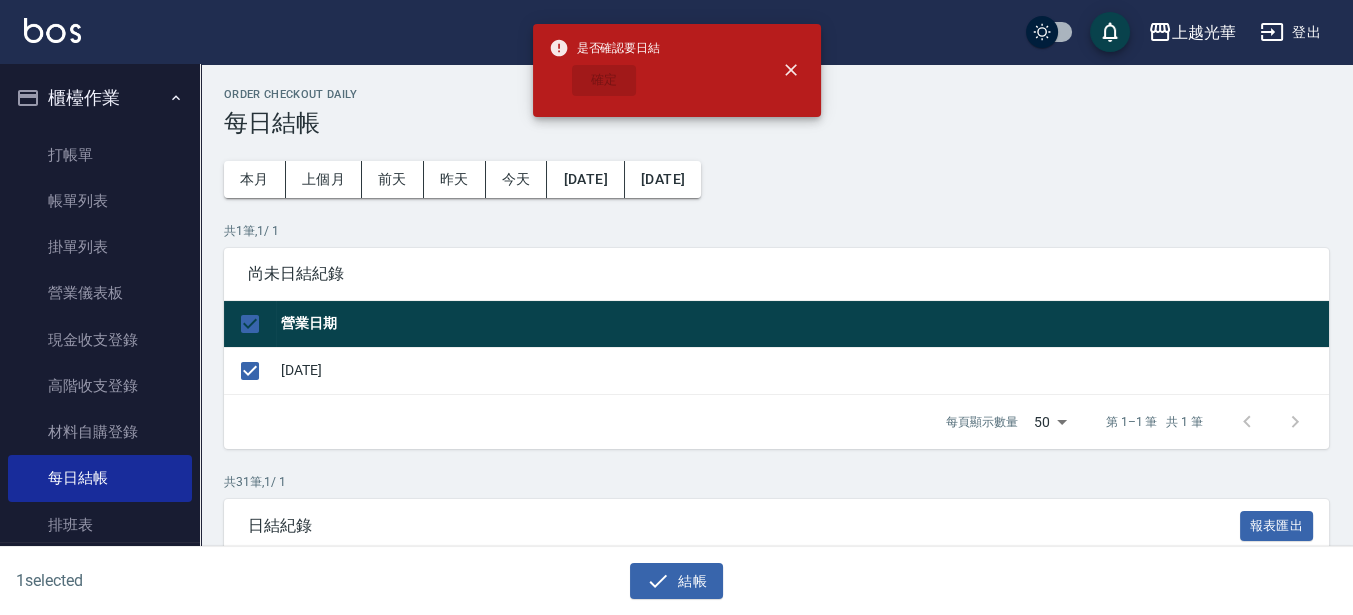 checkbox on "false" 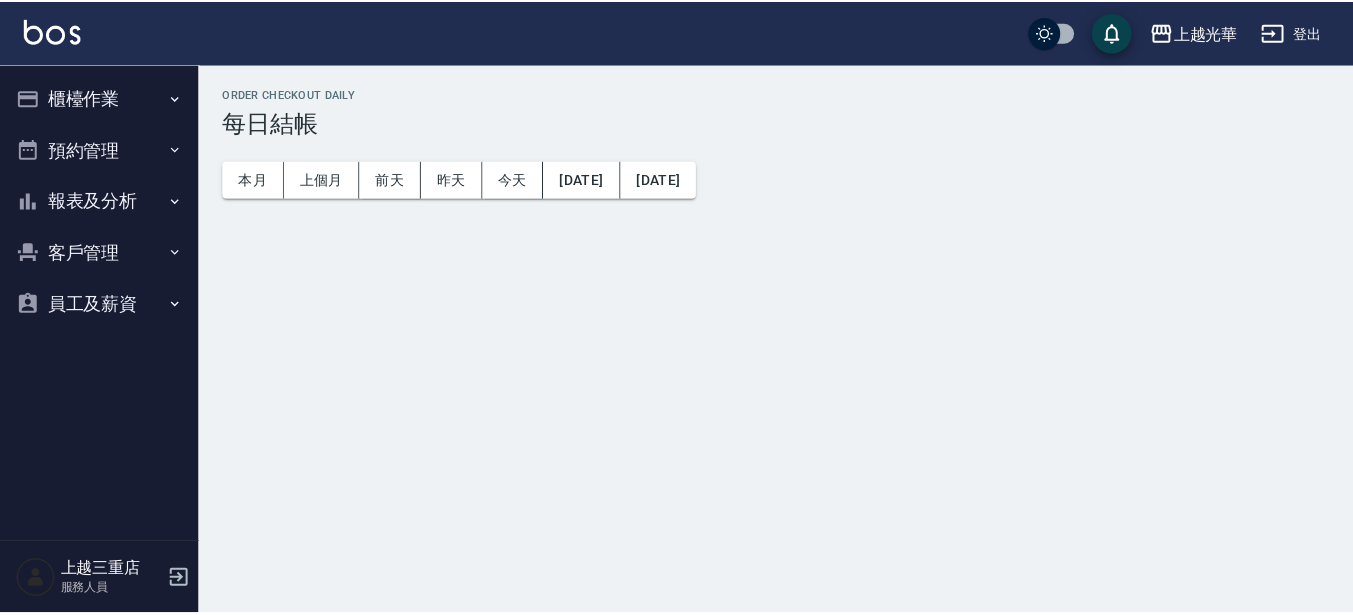 scroll, scrollTop: 0, scrollLeft: 0, axis: both 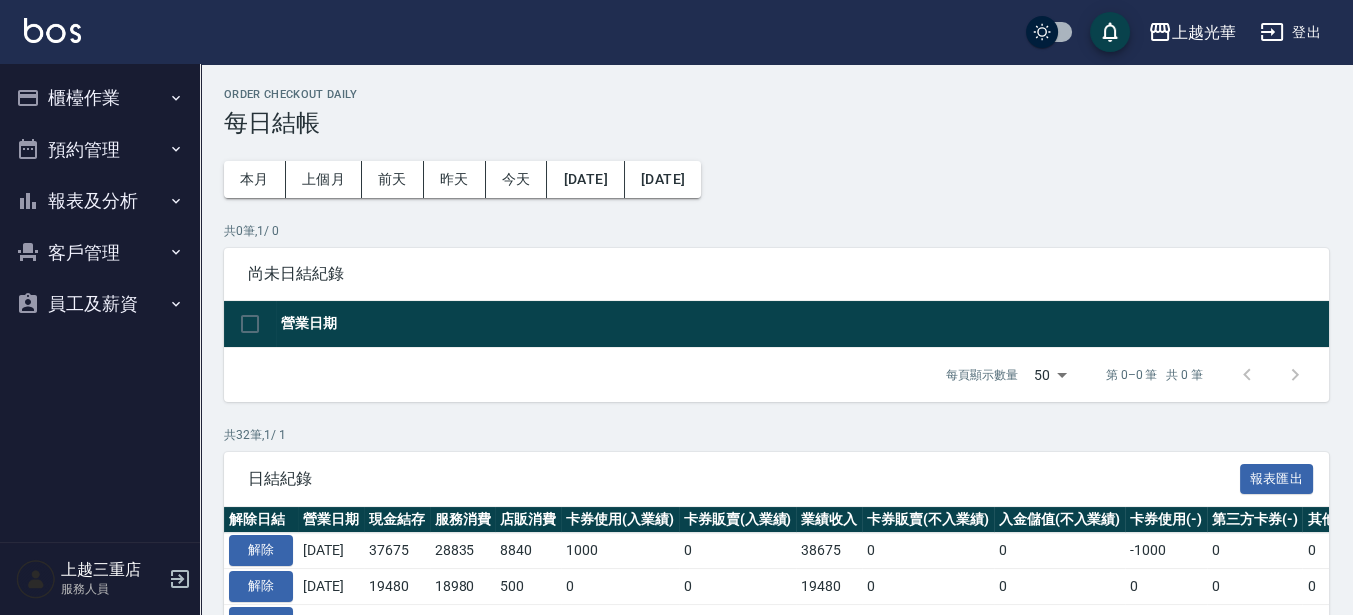 click on "報表及分析" at bounding box center (100, 201) 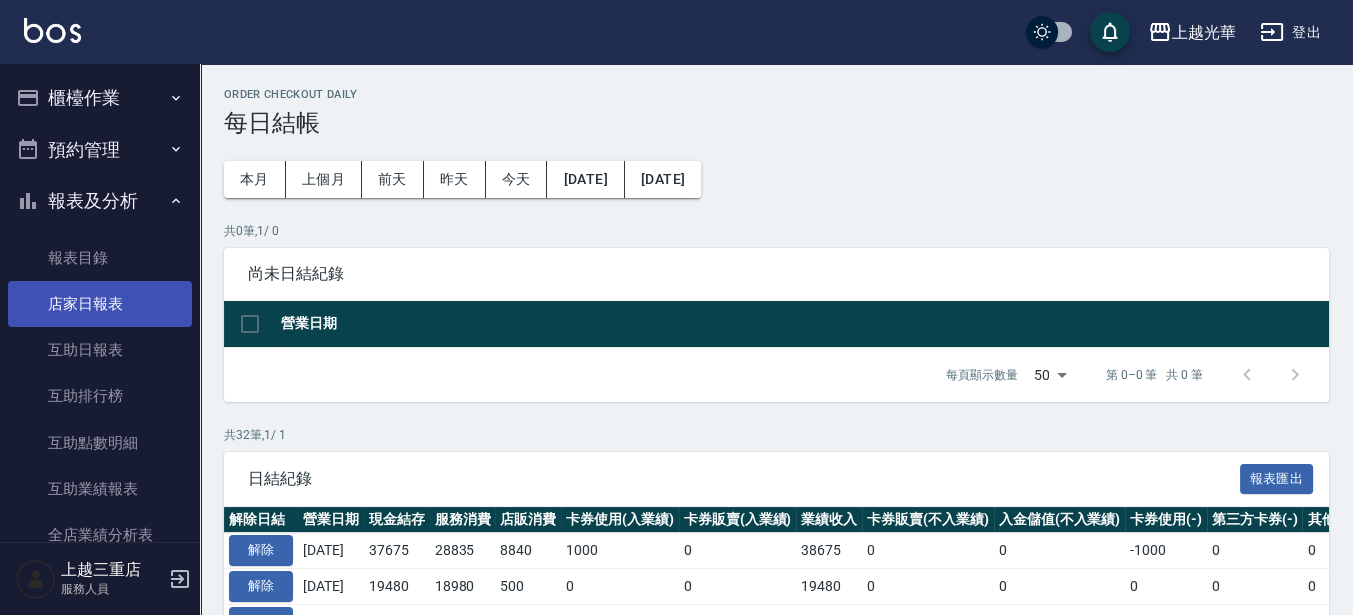 scroll, scrollTop: 125, scrollLeft: 0, axis: vertical 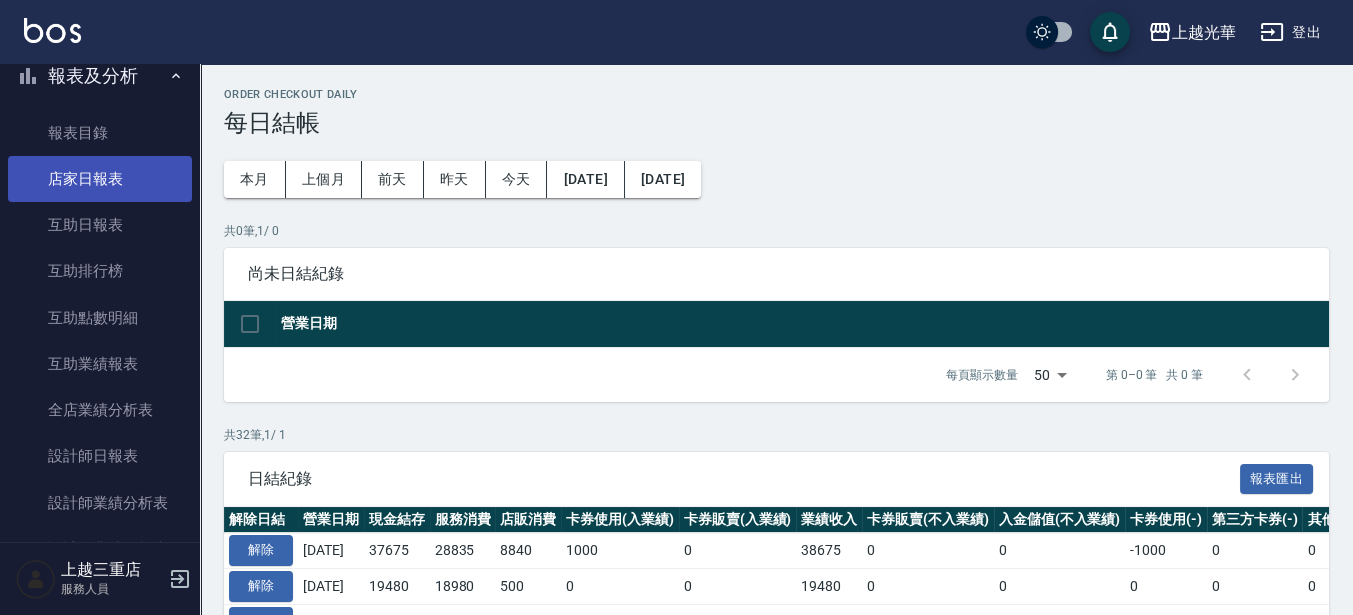 click on "店家日報表" at bounding box center (100, 179) 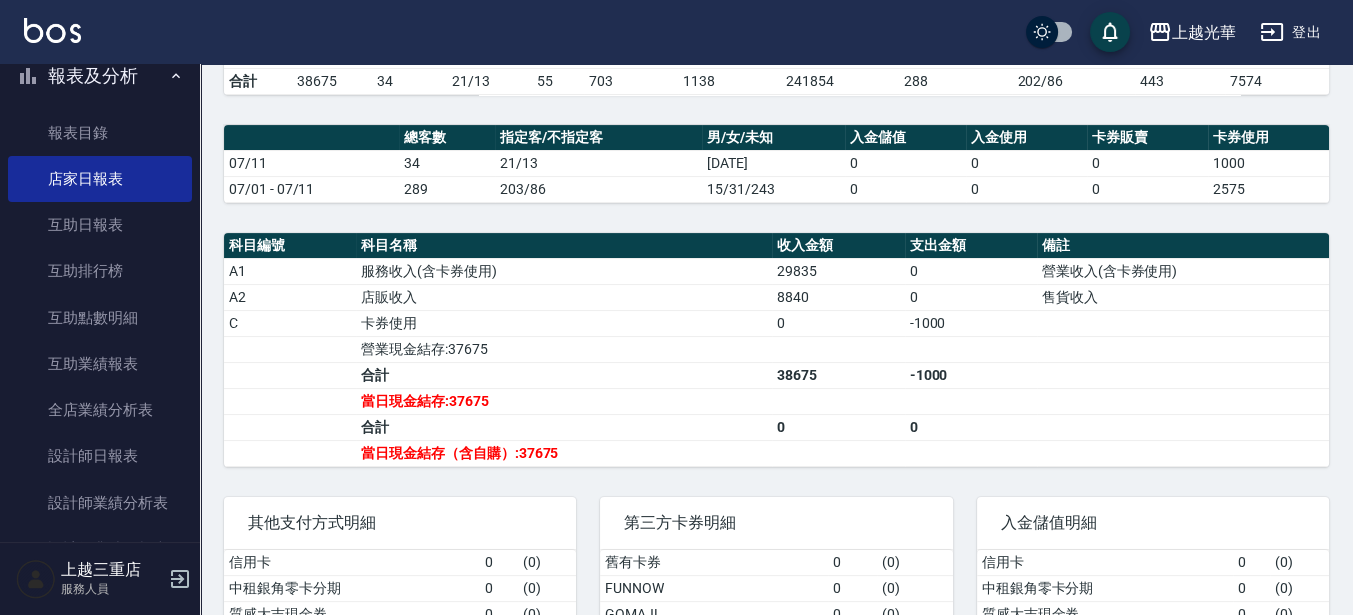 scroll, scrollTop: 625, scrollLeft: 0, axis: vertical 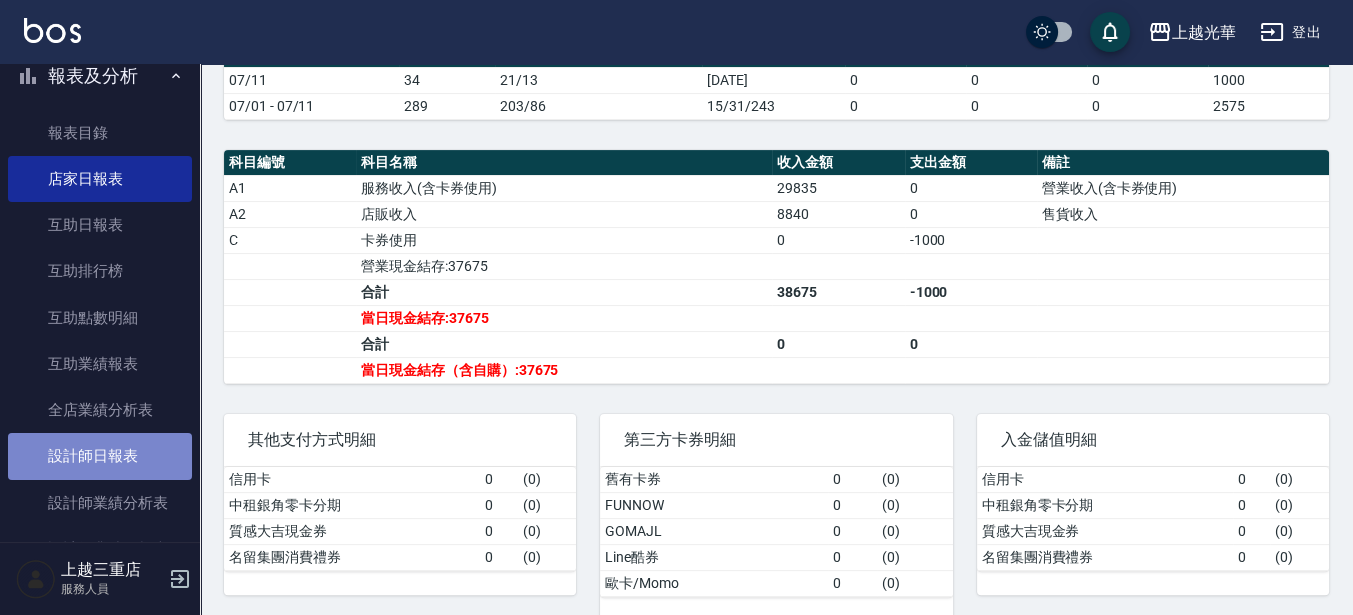 click on "設計師日報表" at bounding box center [100, 456] 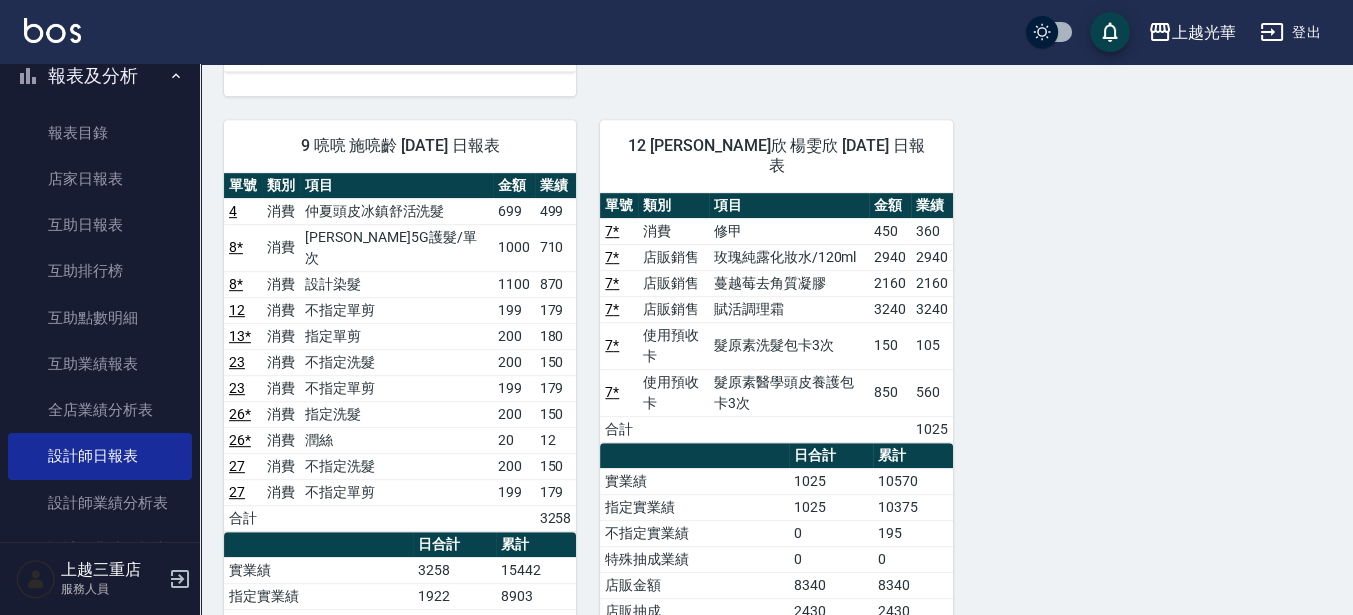 scroll, scrollTop: 1347, scrollLeft: 0, axis: vertical 